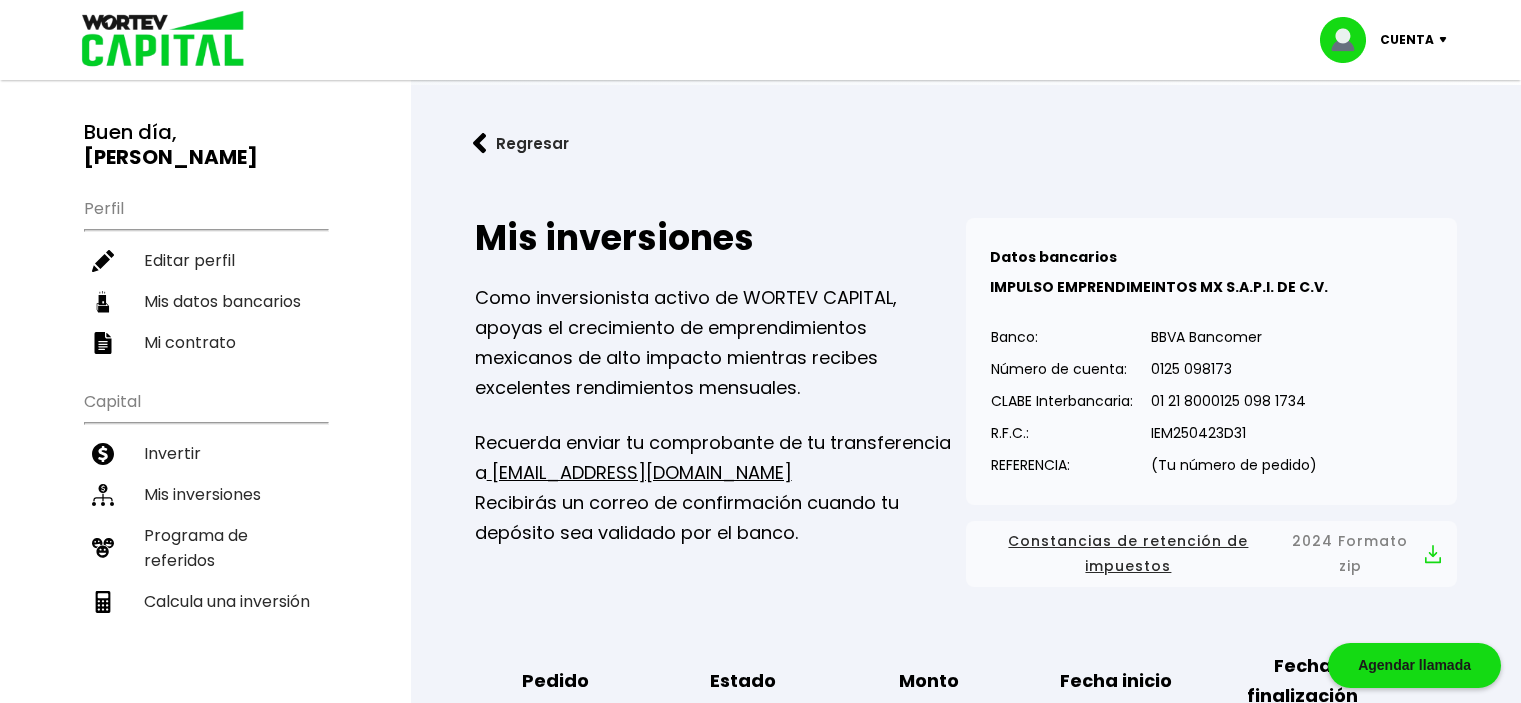 scroll, scrollTop: 0, scrollLeft: 0, axis: both 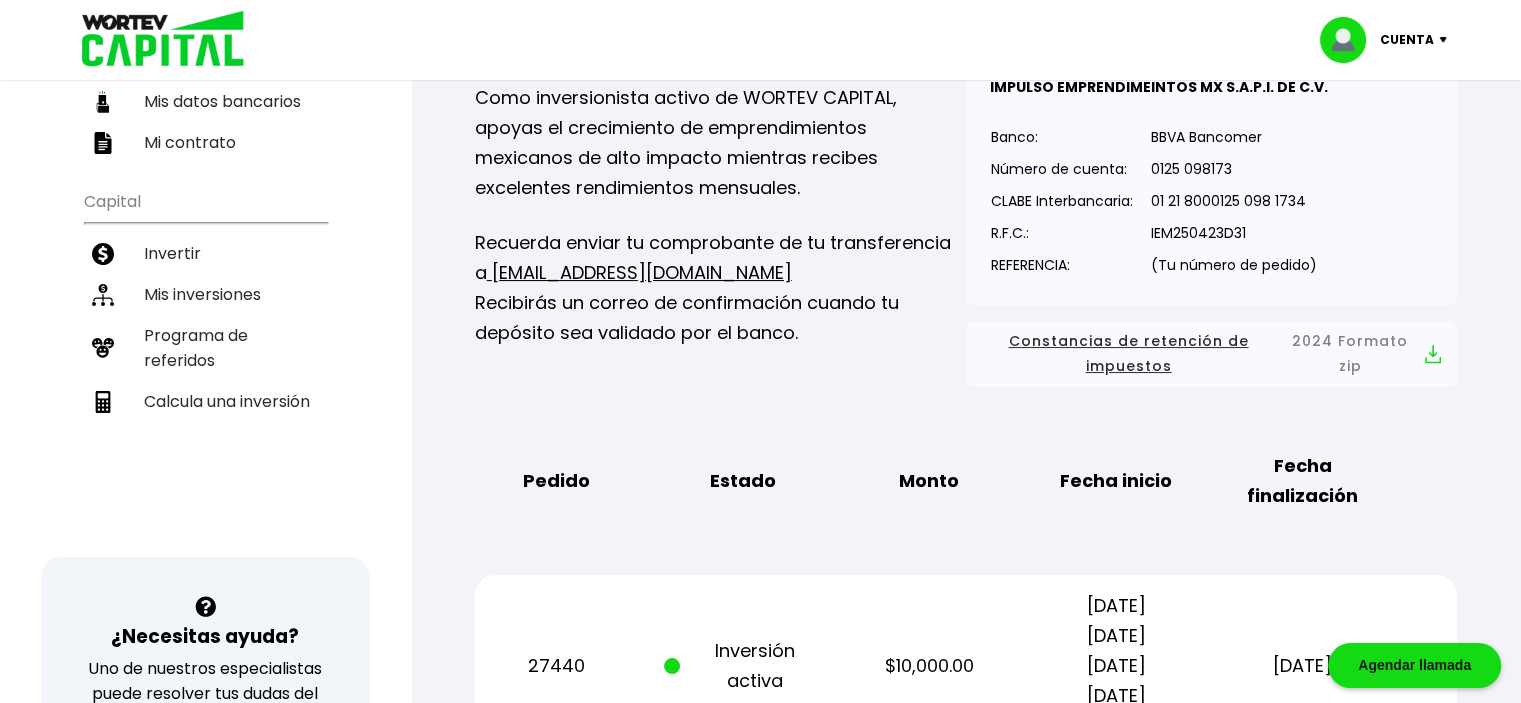 click at bounding box center [1433, 354] 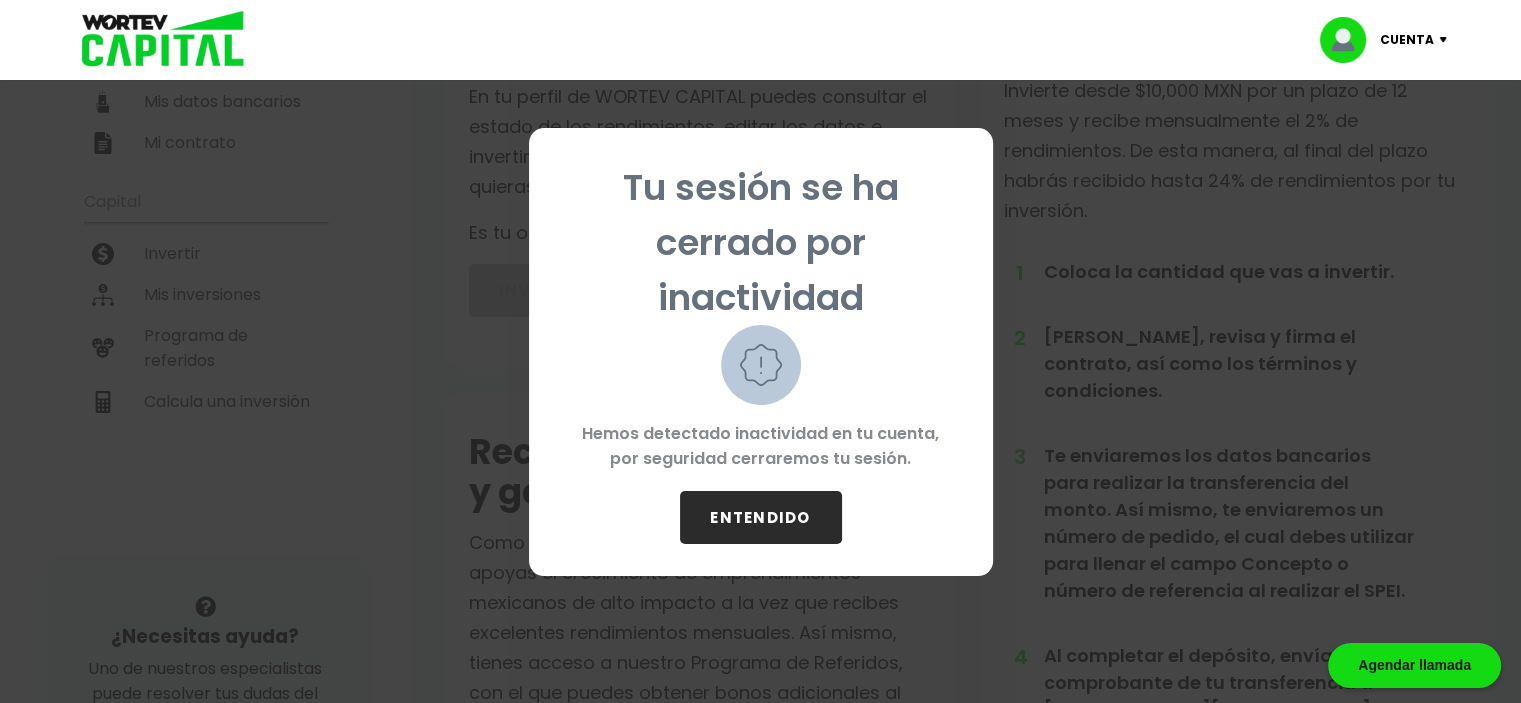 scroll, scrollTop: 0, scrollLeft: 0, axis: both 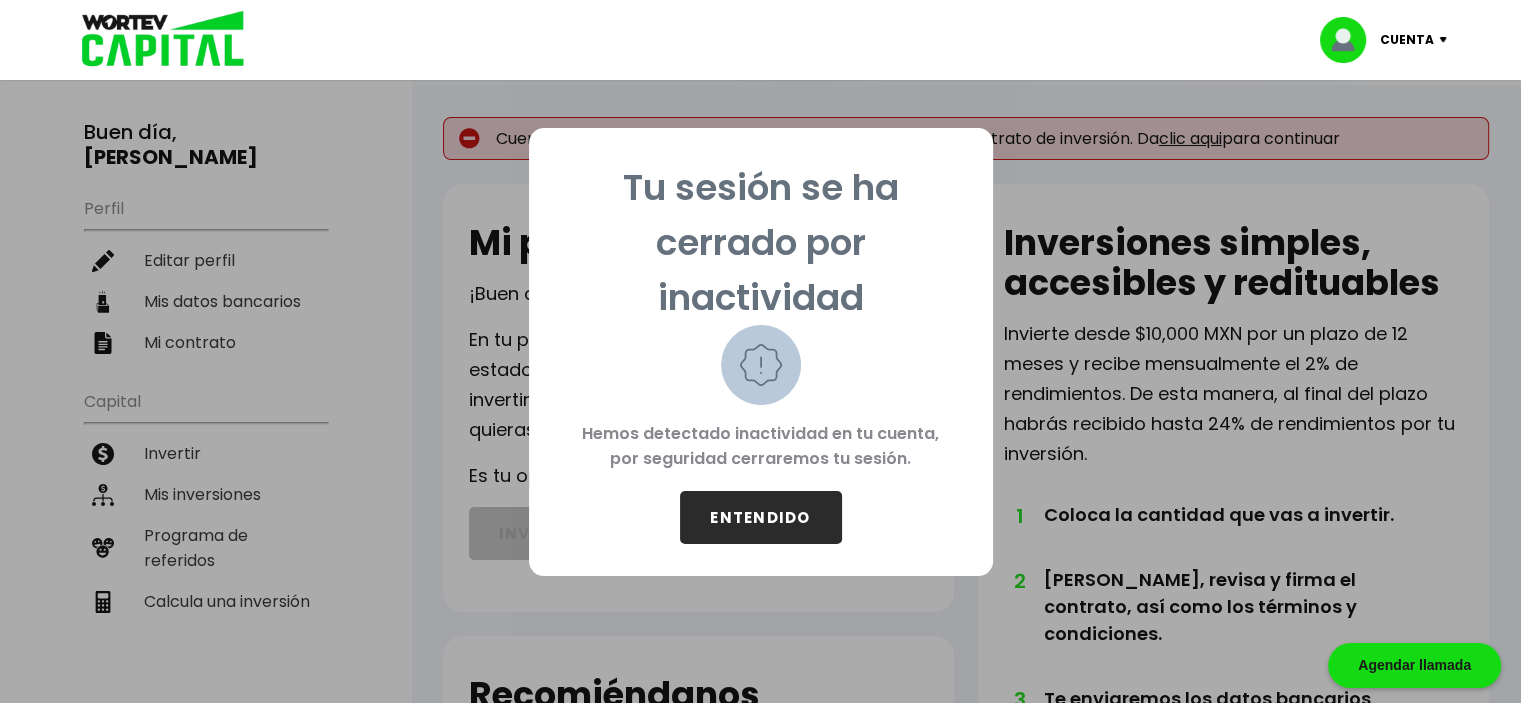 click on "ENTENDIDO" at bounding box center [761, 517] 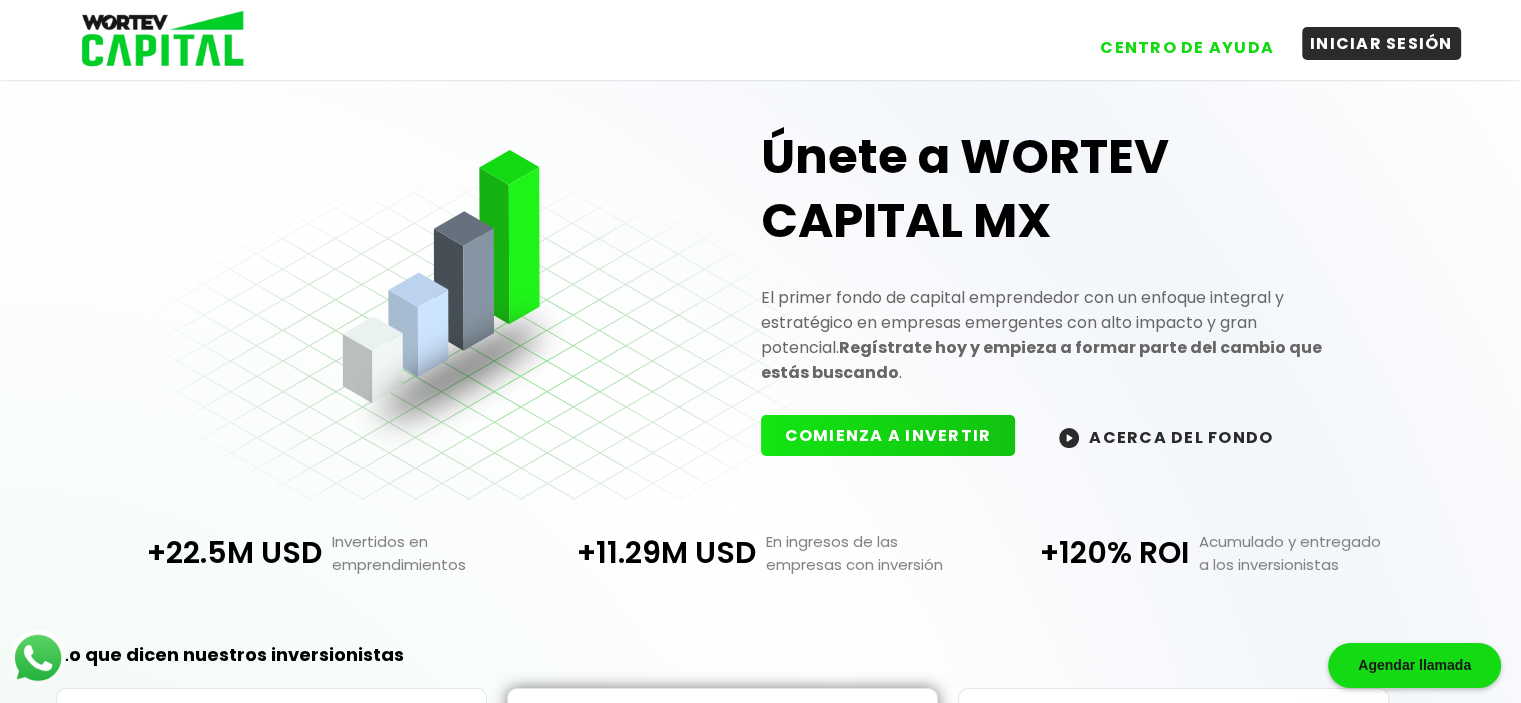 click on "INICIAR SESIÓN" at bounding box center [1381, 43] 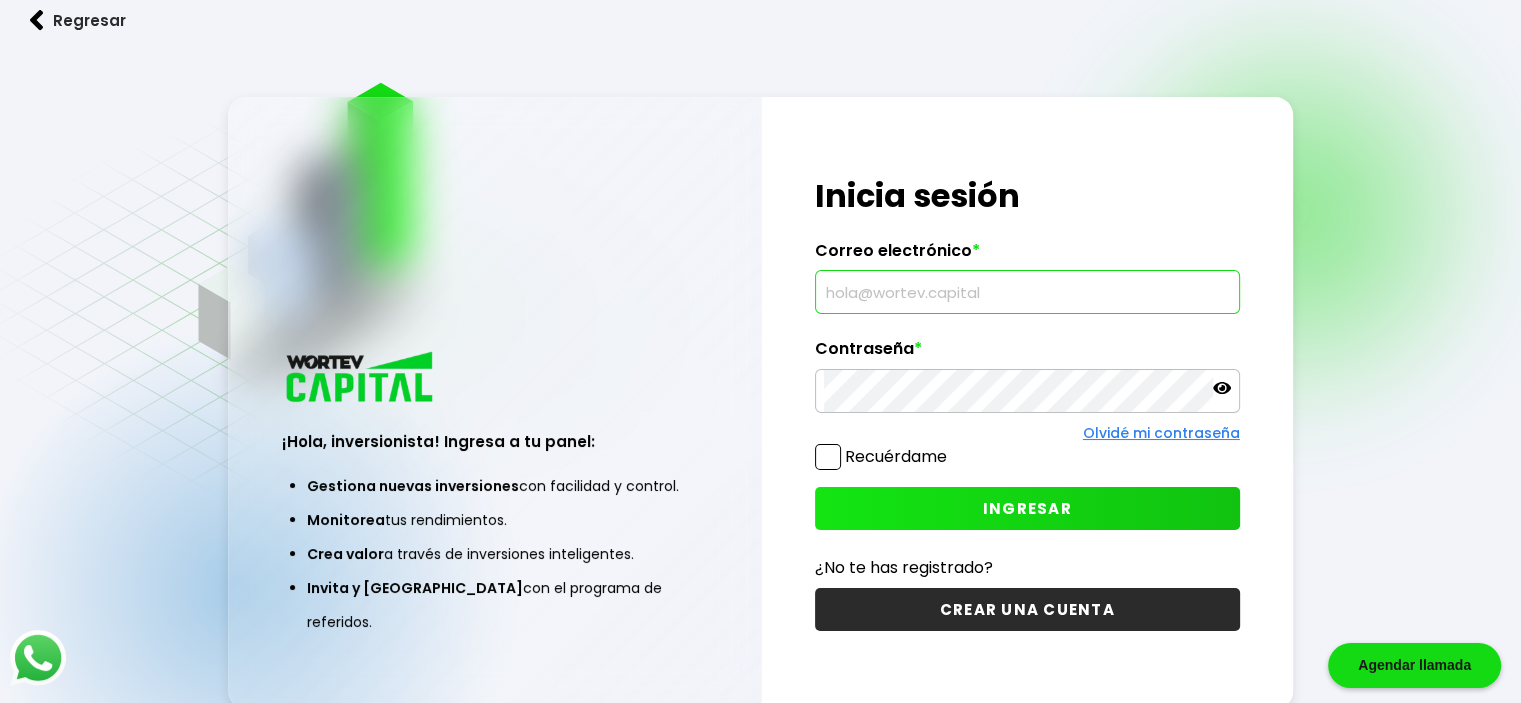 click at bounding box center [1027, 292] 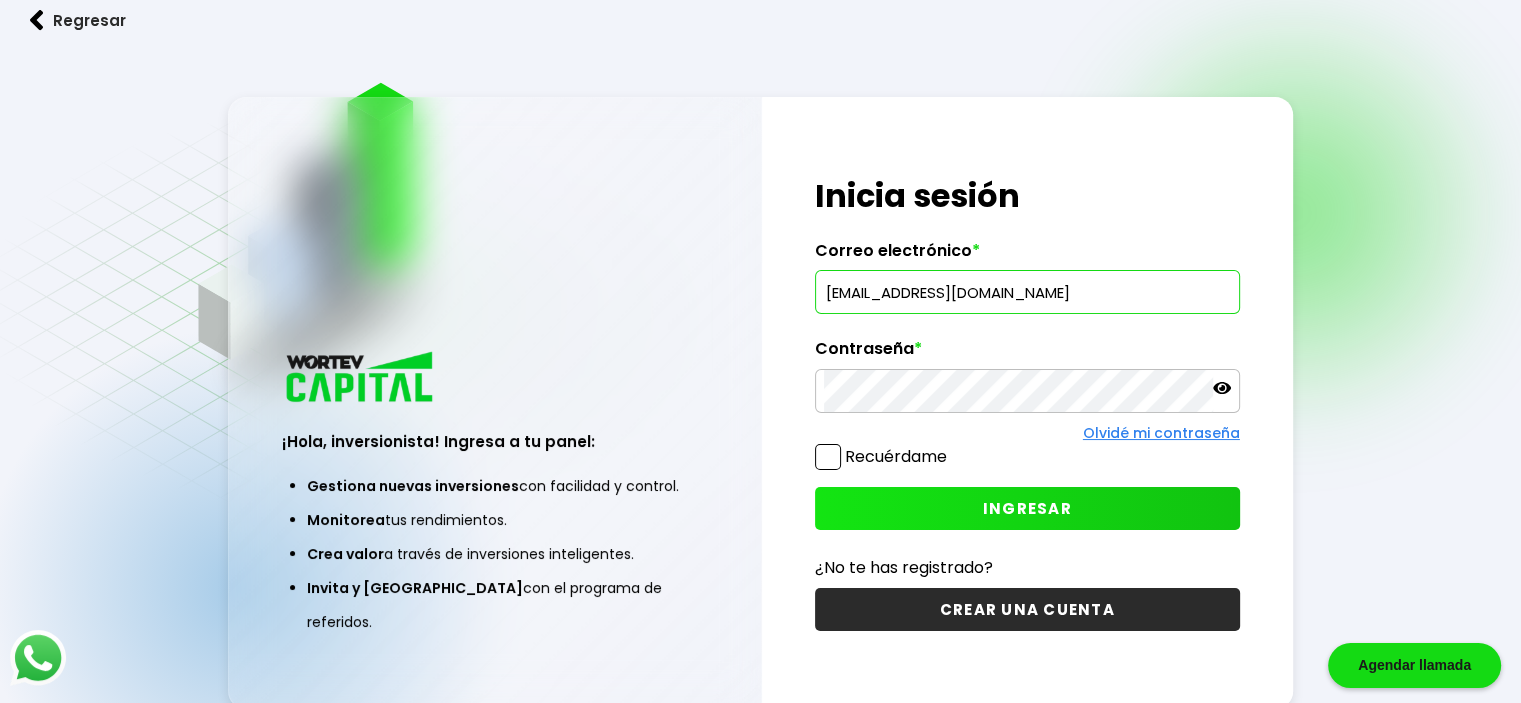 type on "[EMAIL_ADDRESS][DOMAIN_NAME]" 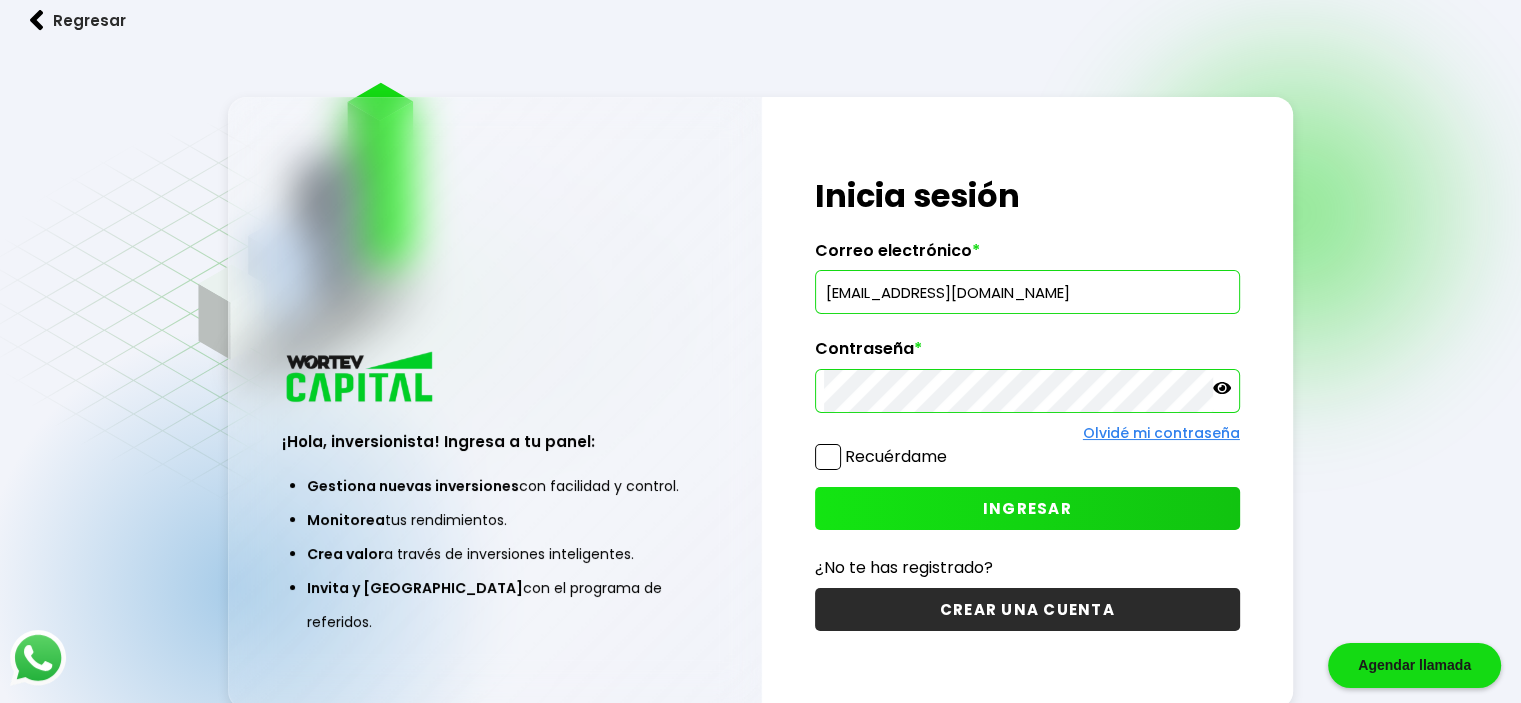 click 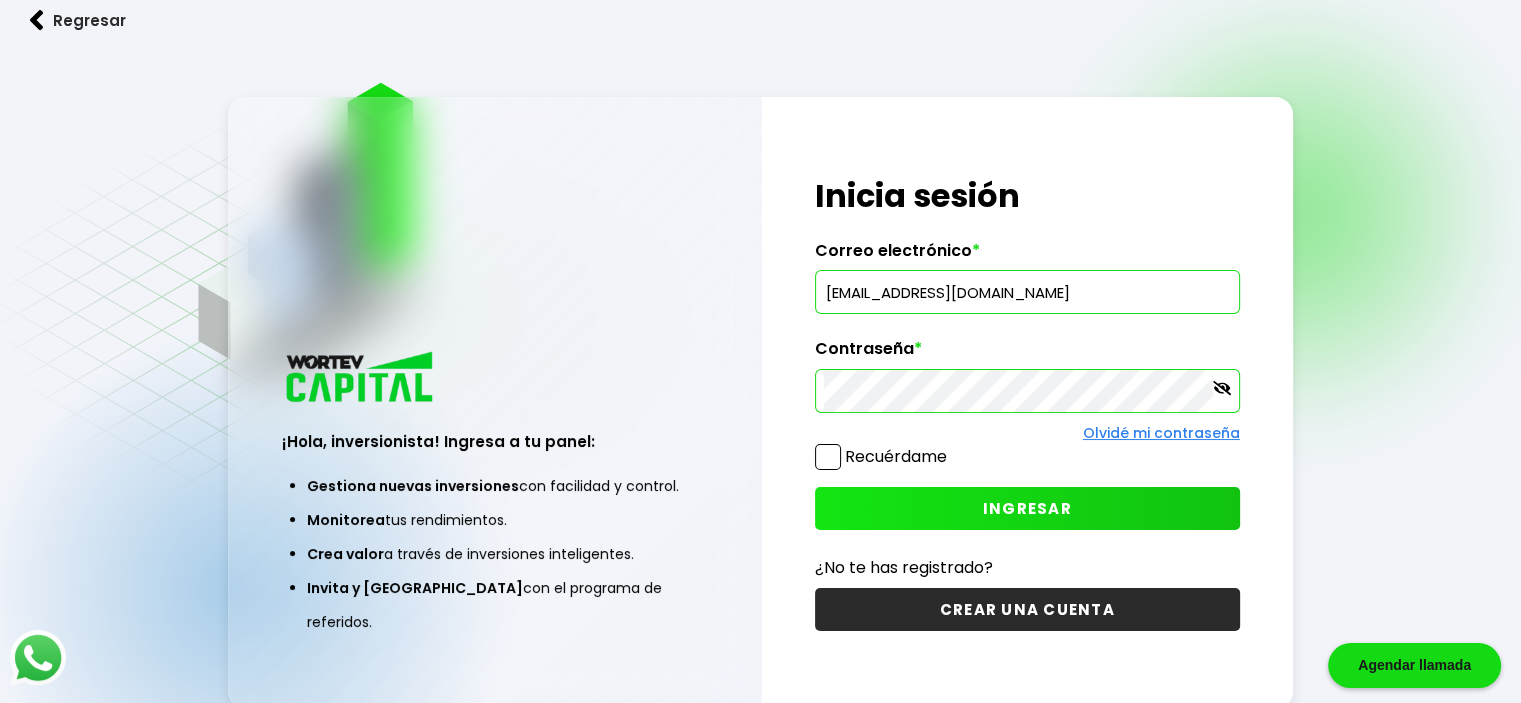 click 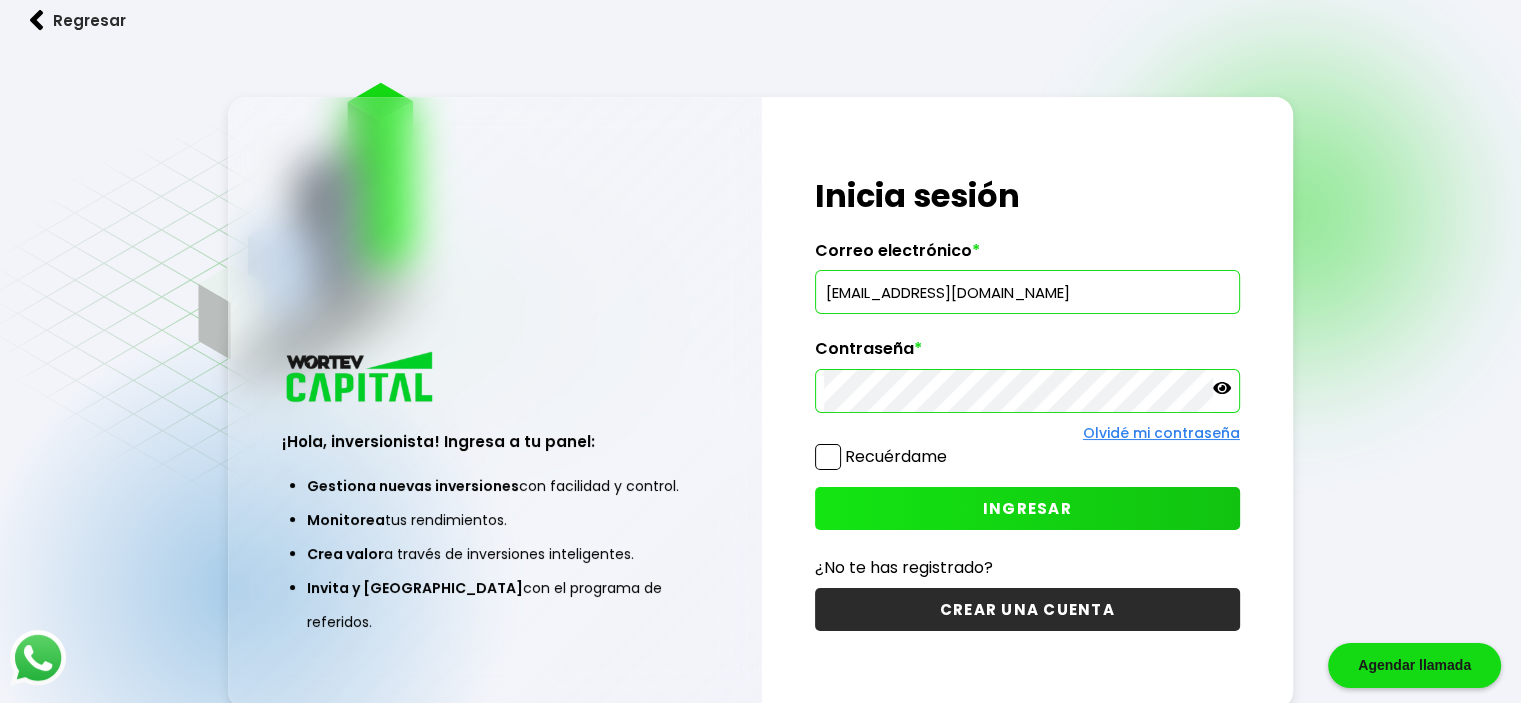 click on "INGRESAR" at bounding box center [1027, 508] 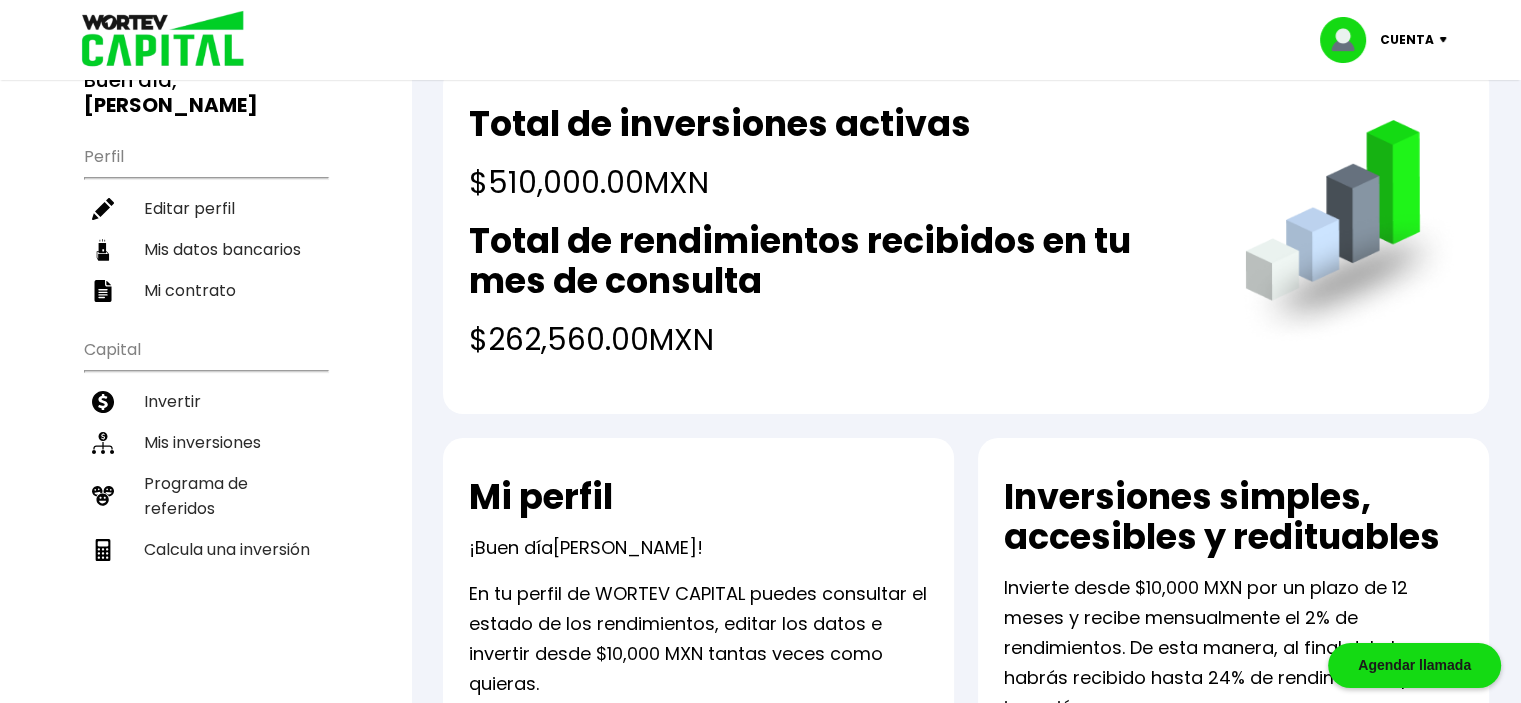 scroll, scrollTop: 100, scrollLeft: 0, axis: vertical 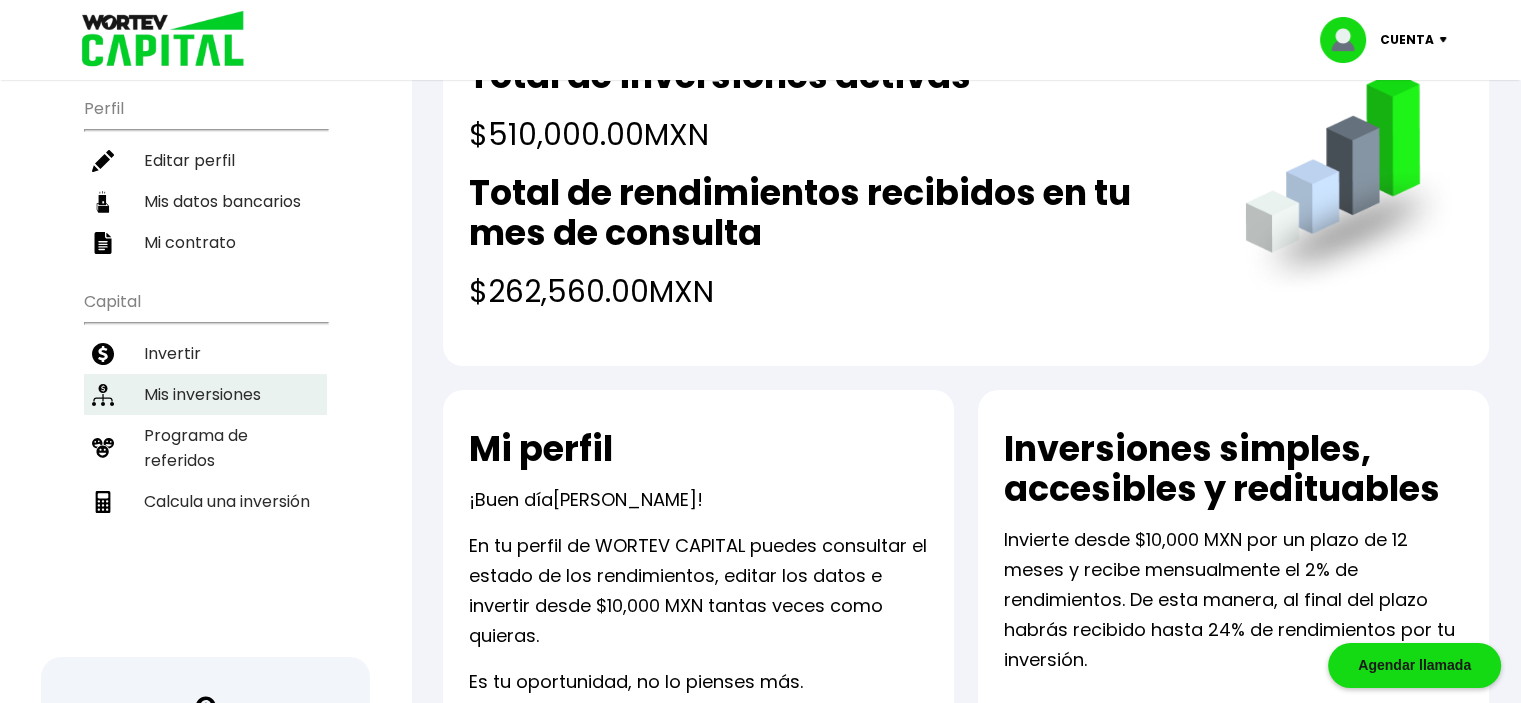 click on "Mis inversiones" at bounding box center [205, 394] 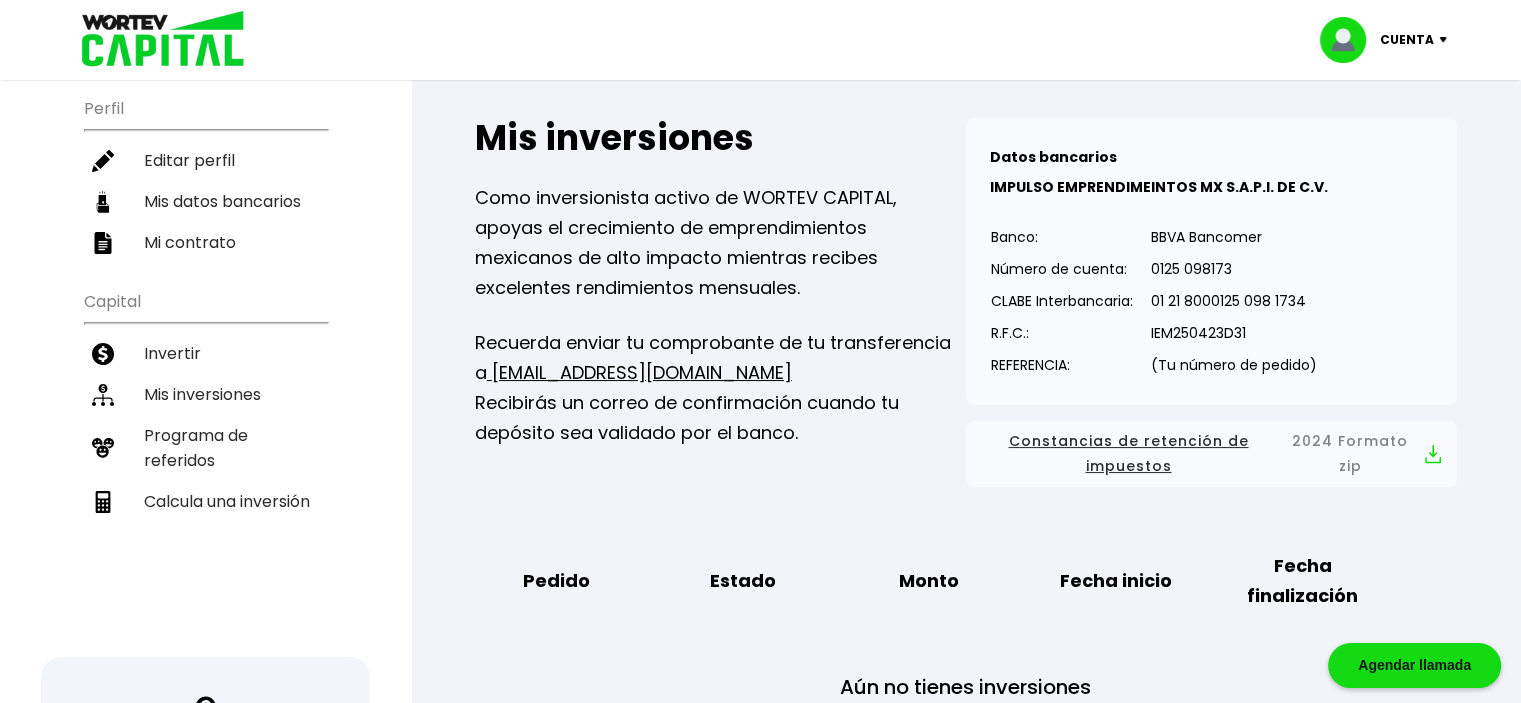 scroll, scrollTop: 0, scrollLeft: 0, axis: both 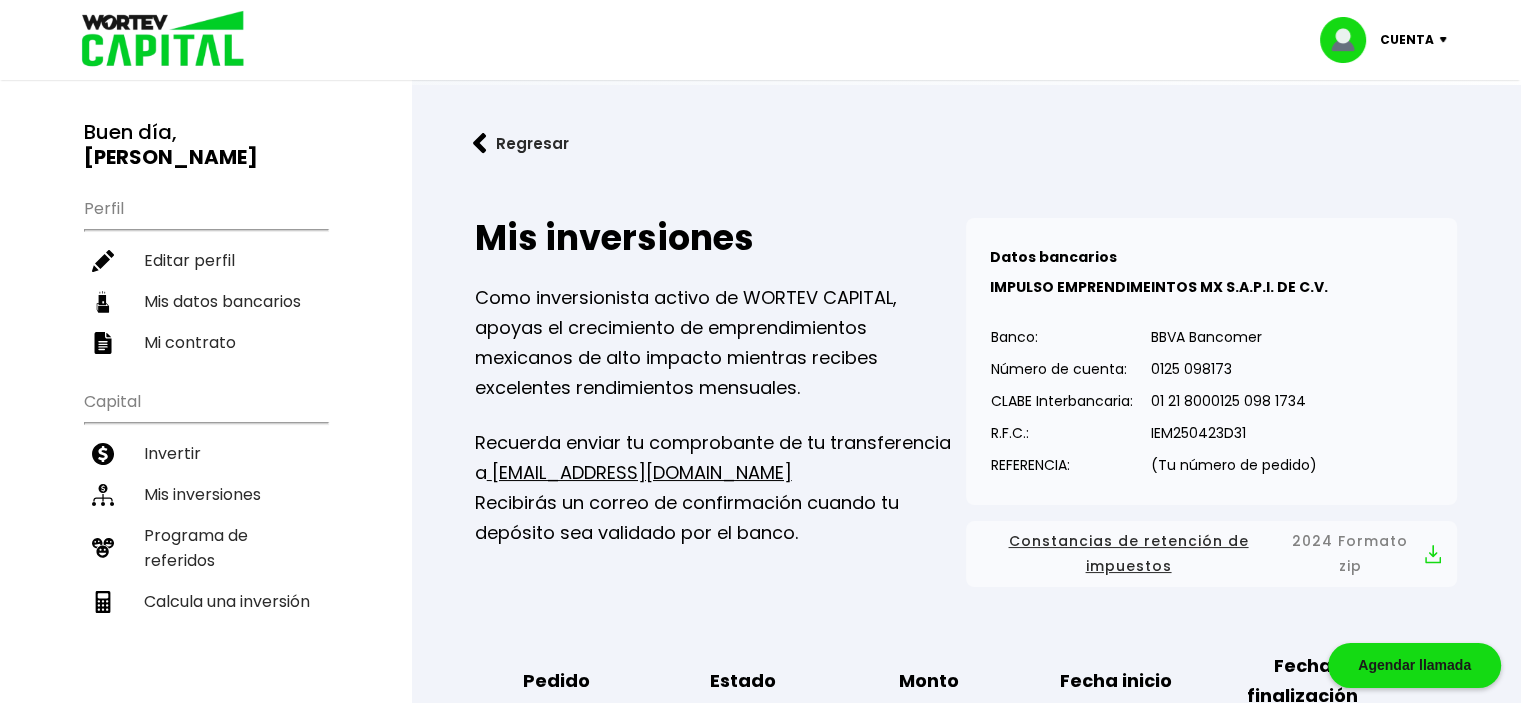click at bounding box center (1433, 554) 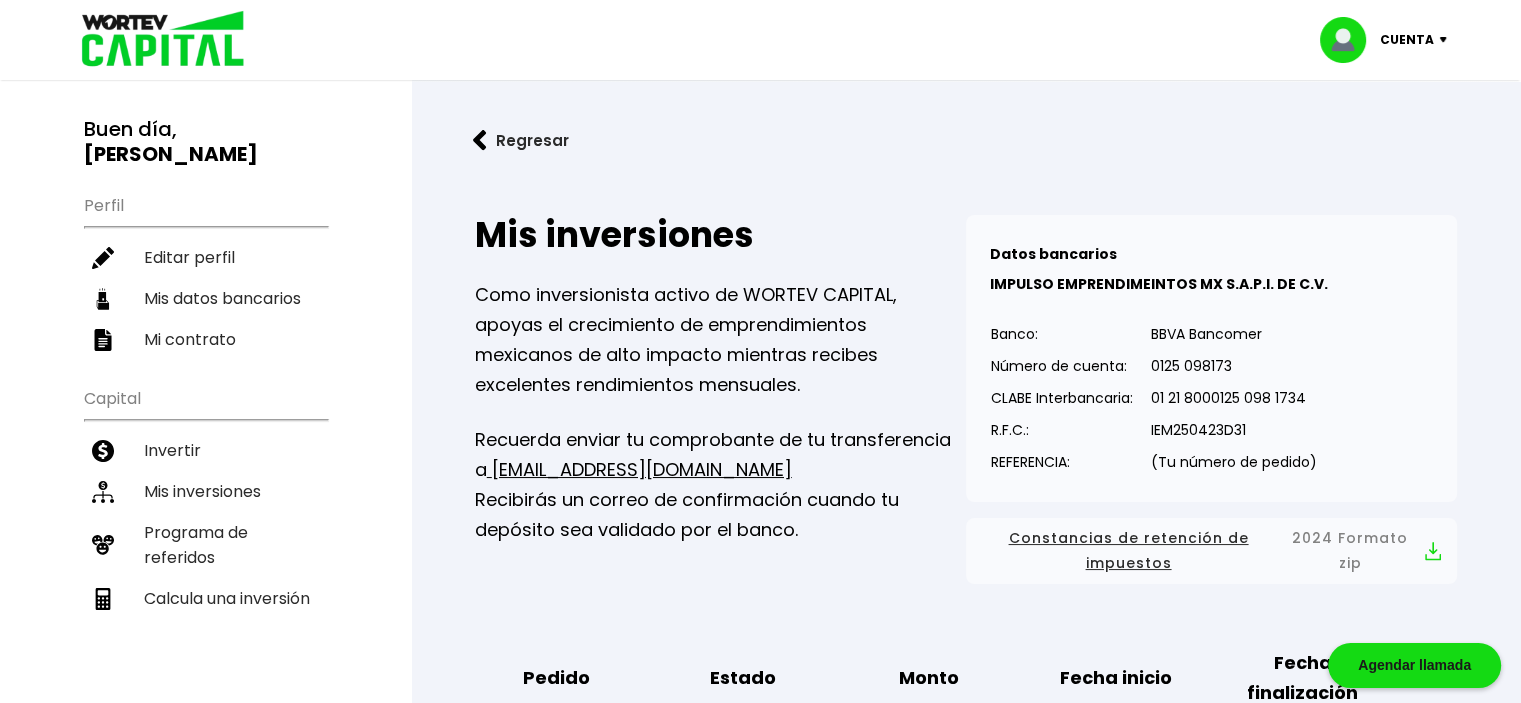 scroll, scrollTop: 0, scrollLeft: 0, axis: both 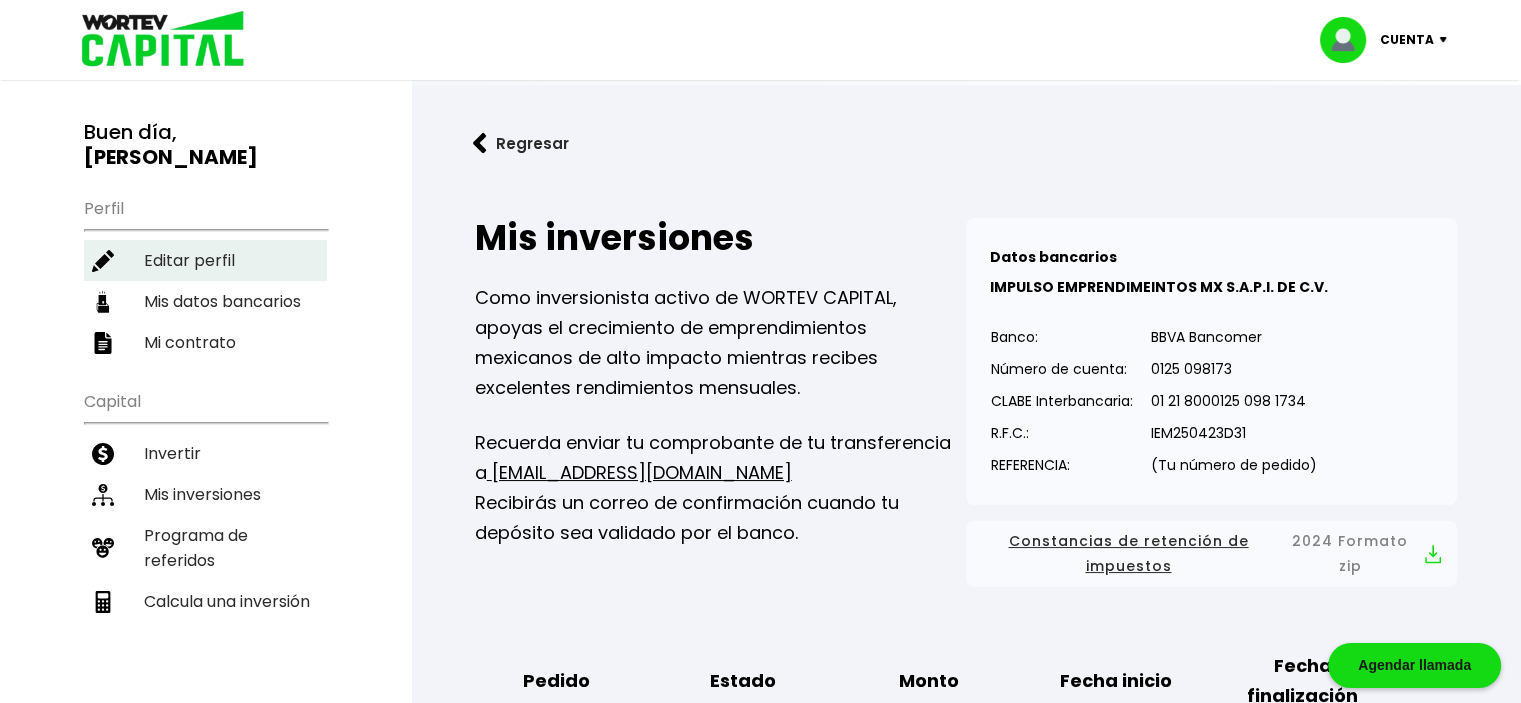 click on "Editar perfil" at bounding box center [205, 260] 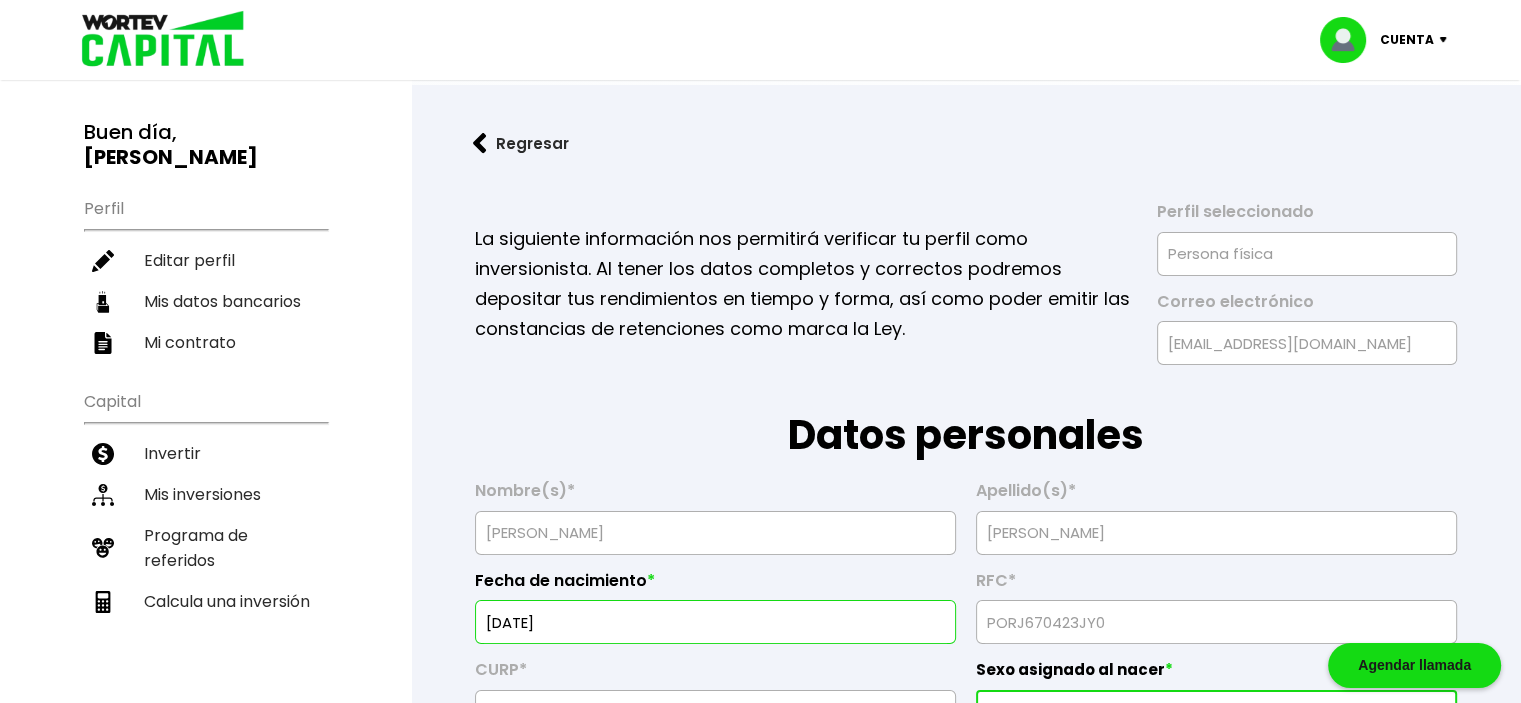 type on "[DATE]" 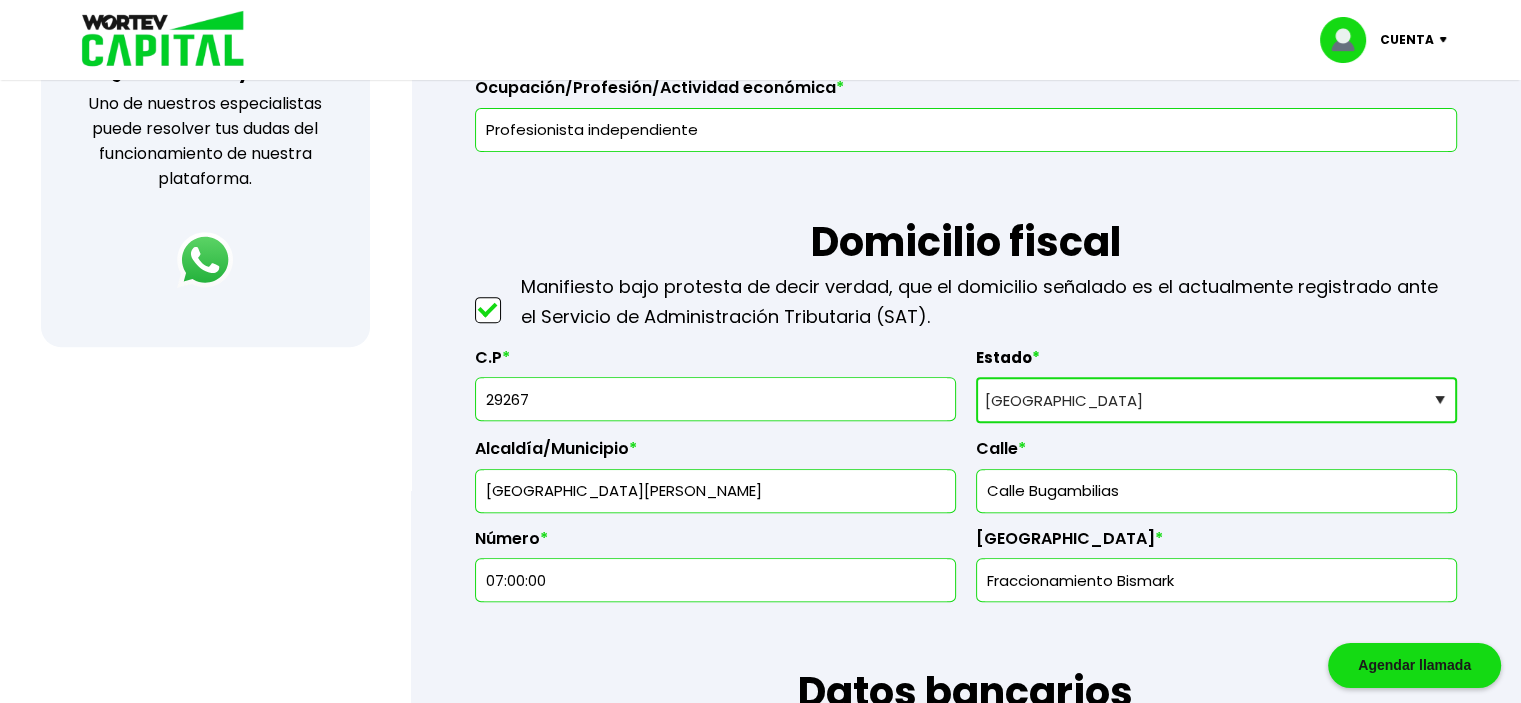 scroll, scrollTop: 800, scrollLeft: 0, axis: vertical 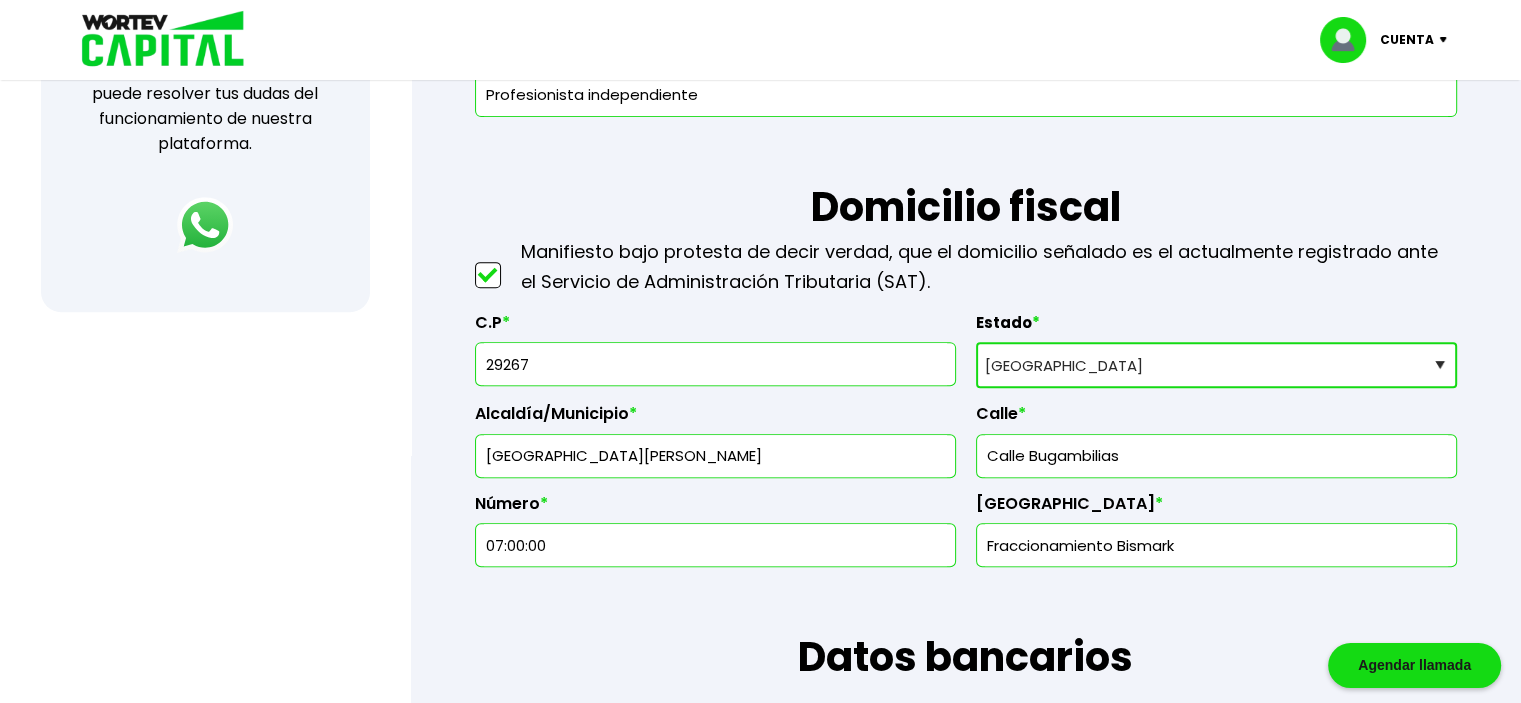 click on "07:00:00" at bounding box center (715, 545) 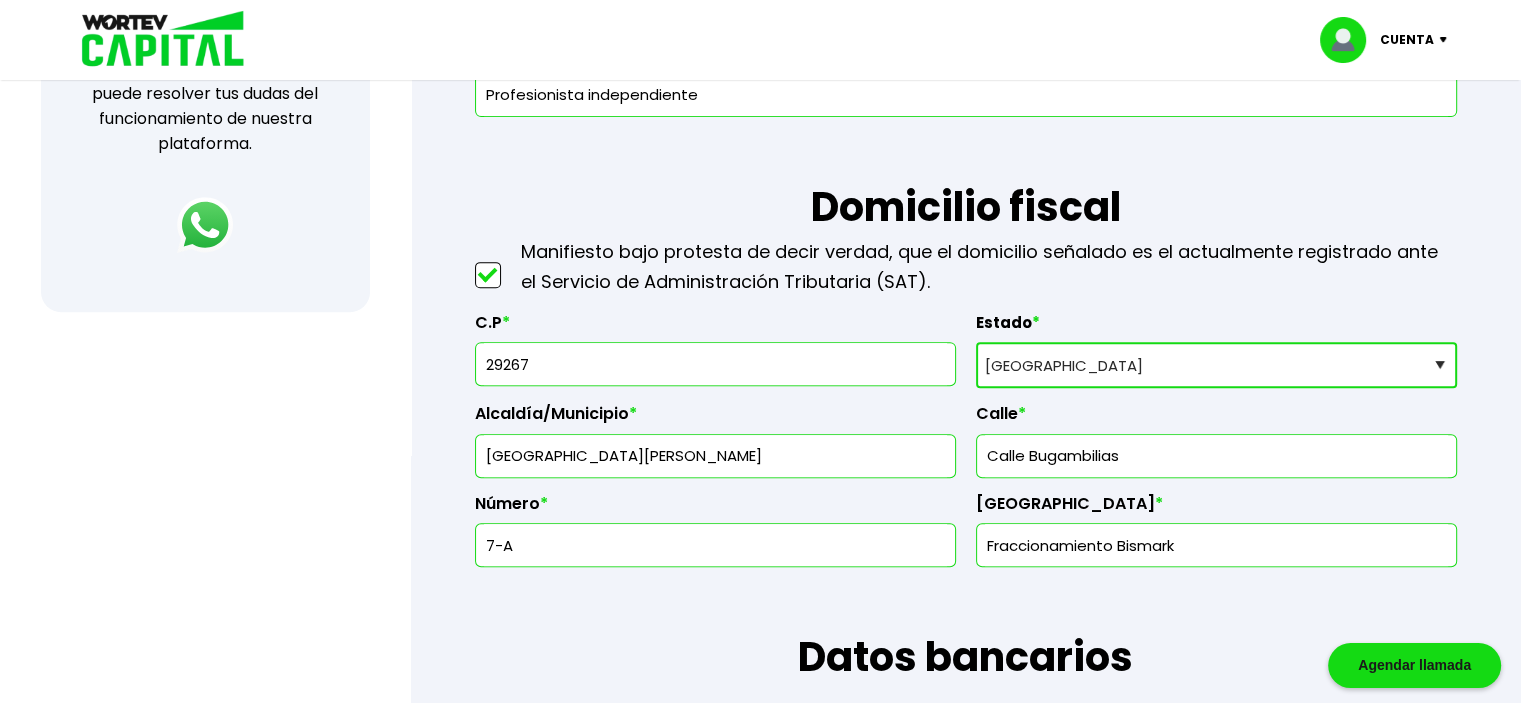 type on "7-A" 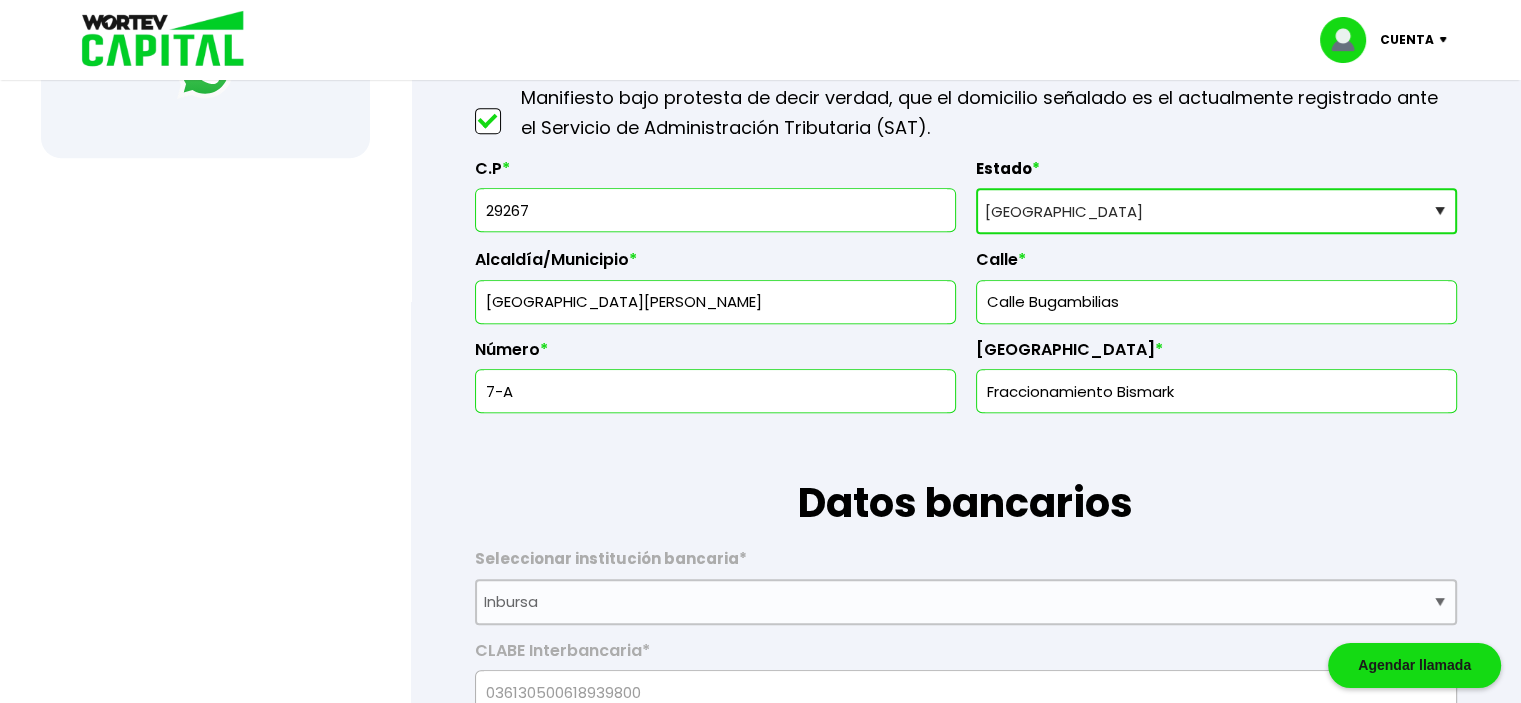 scroll, scrollTop: 1000, scrollLeft: 0, axis: vertical 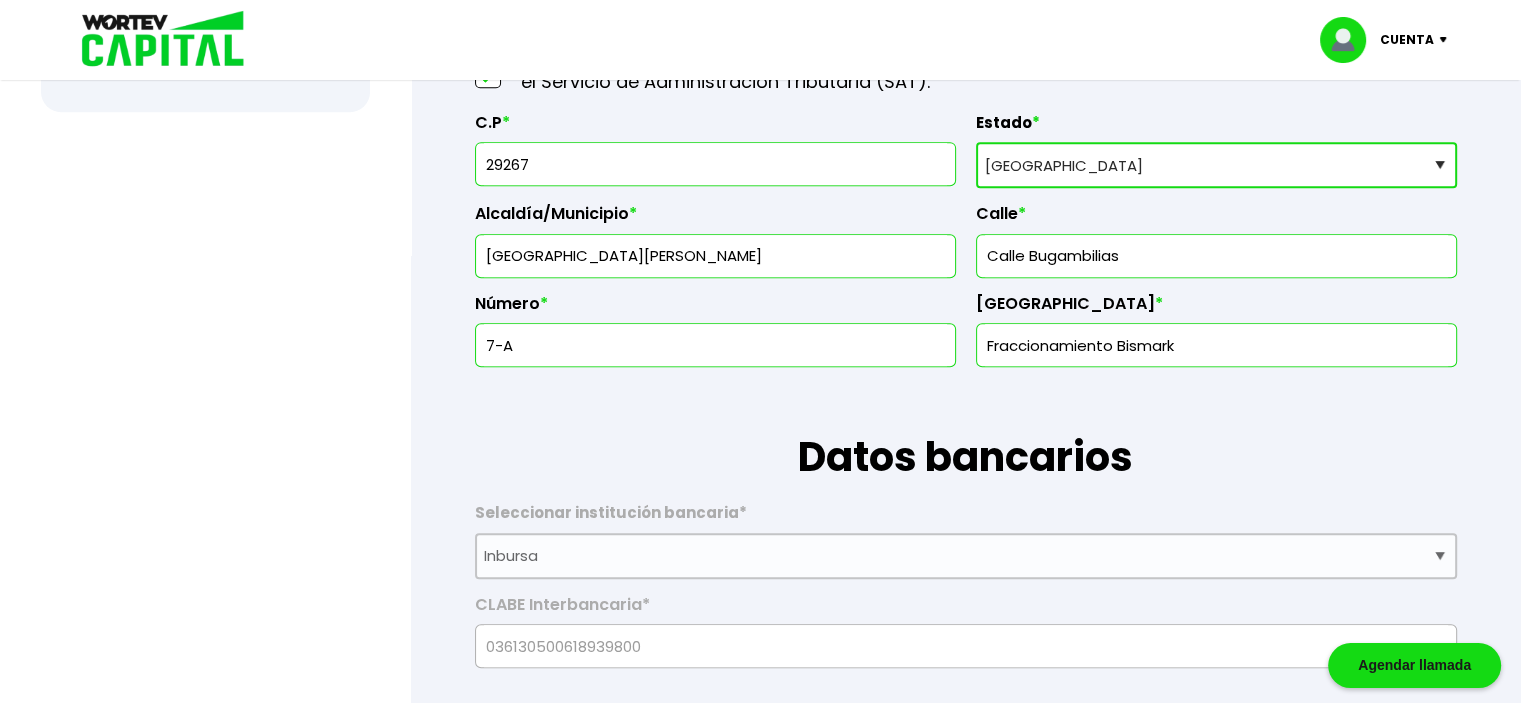 click on "Datos bancarios" at bounding box center [966, 427] 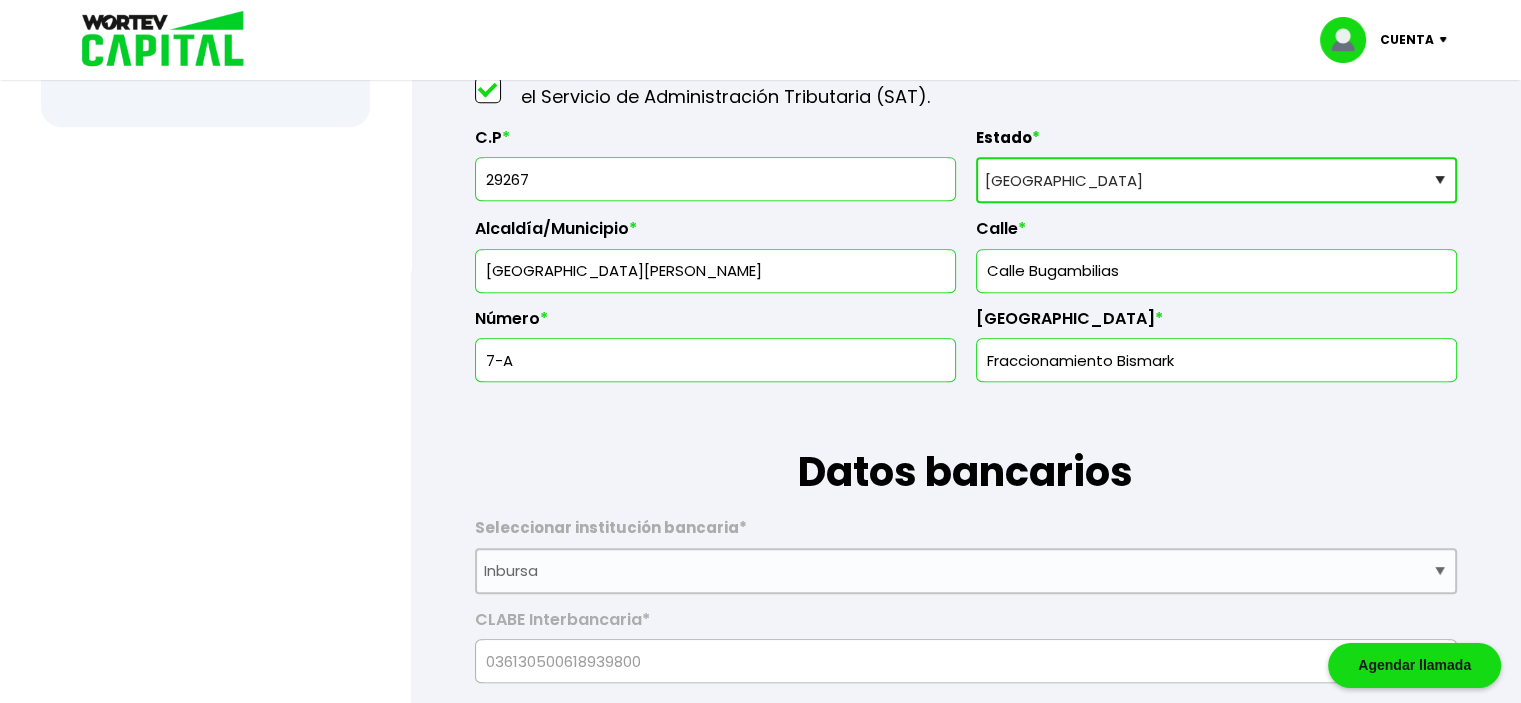 scroll, scrollTop: 1000, scrollLeft: 0, axis: vertical 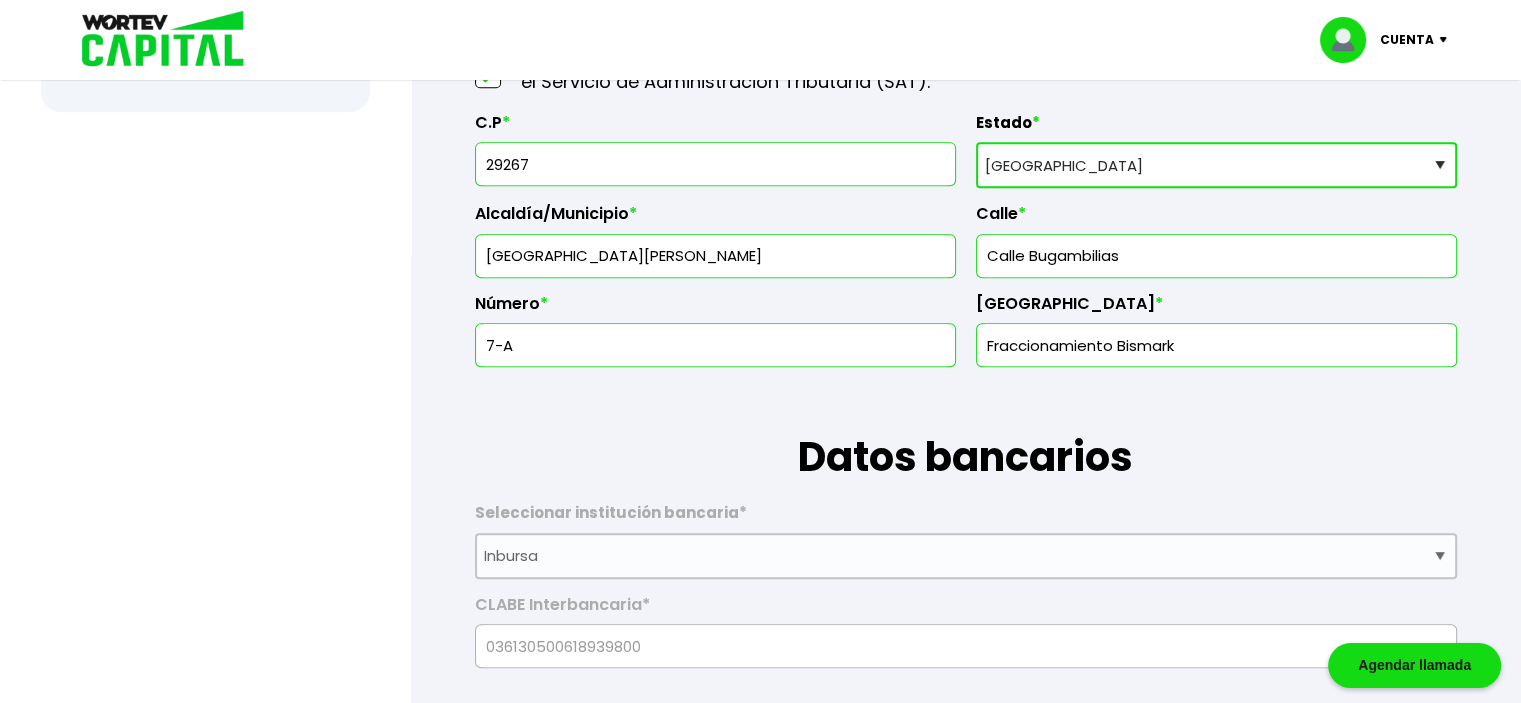 click on "Datos bancarios" at bounding box center (966, 427) 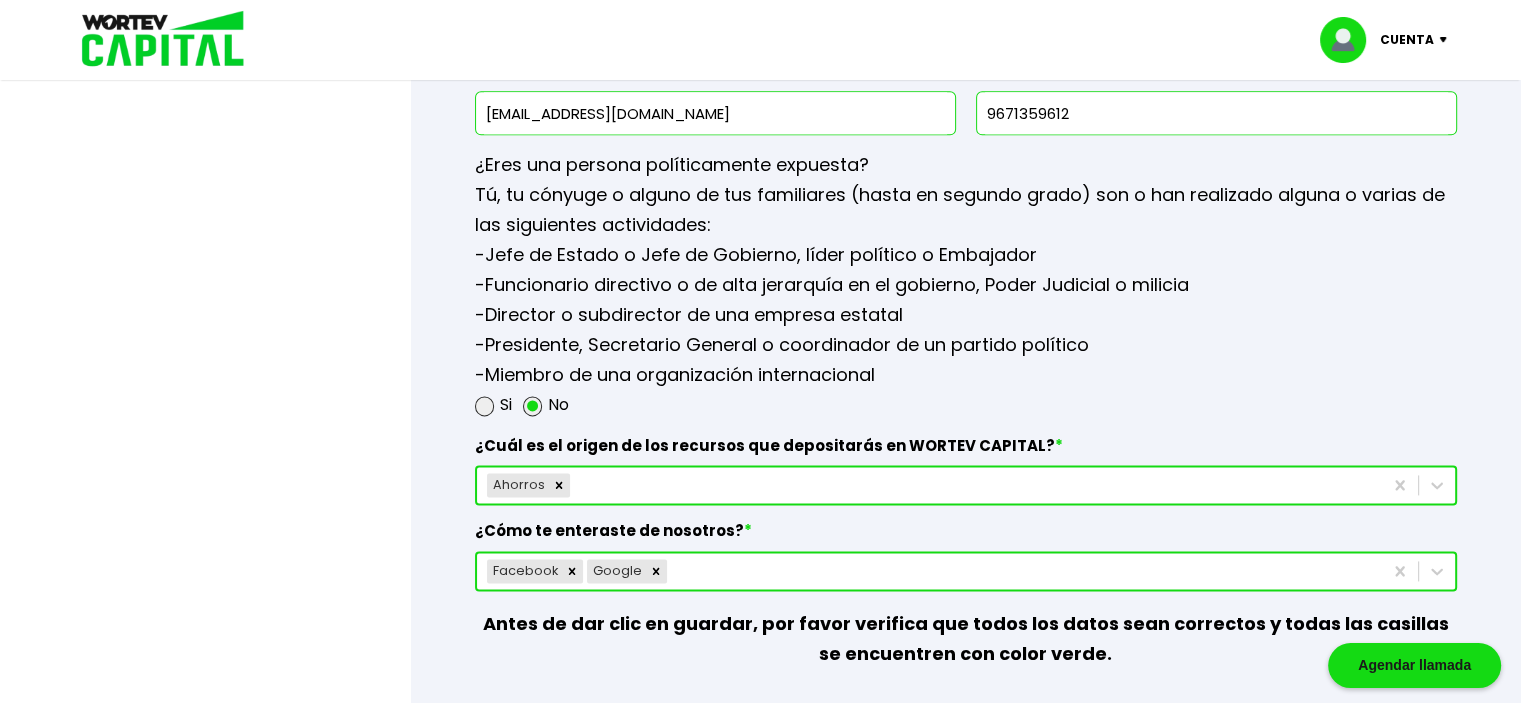 scroll, scrollTop: 2800, scrollLeft: 0, axis: vertical 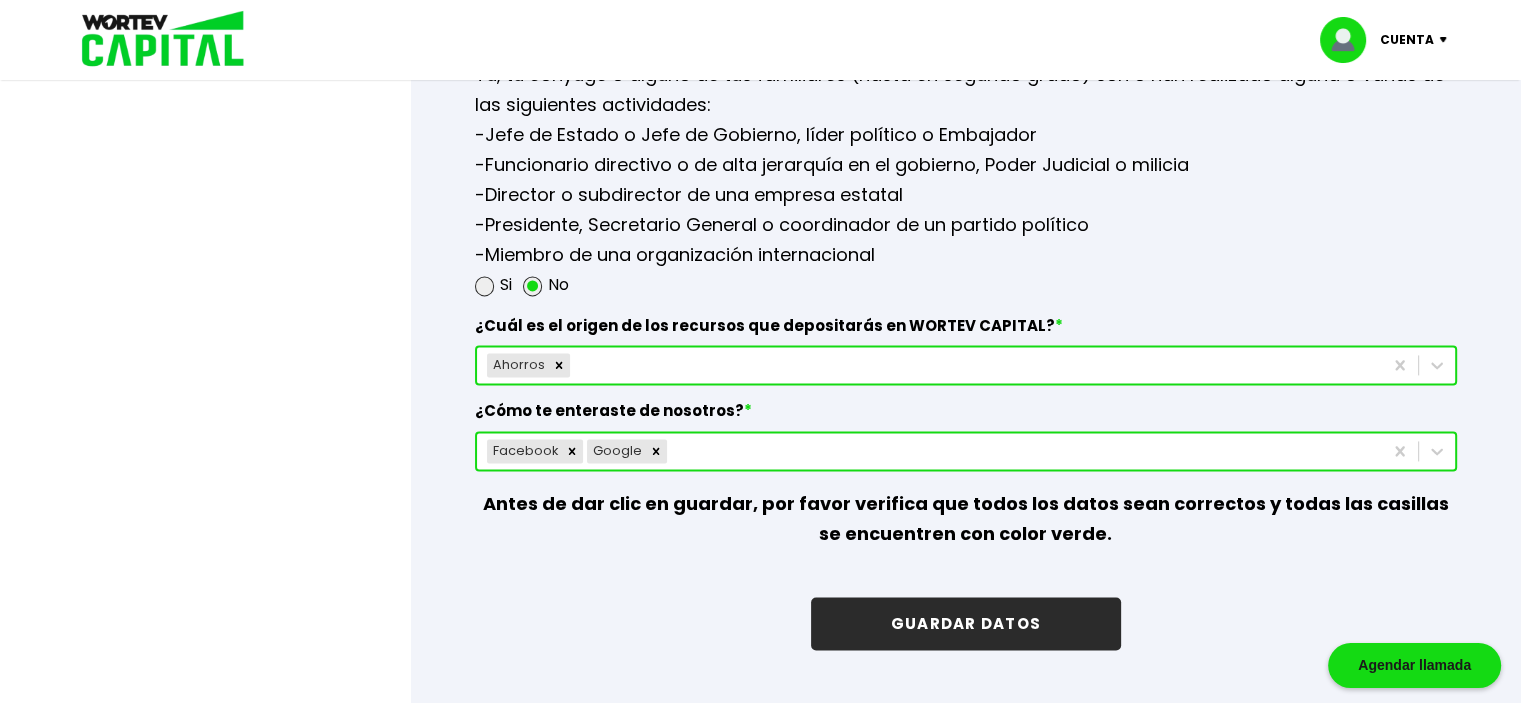 click on "GUARDAR DATOS" at bounding box center [966, 623] 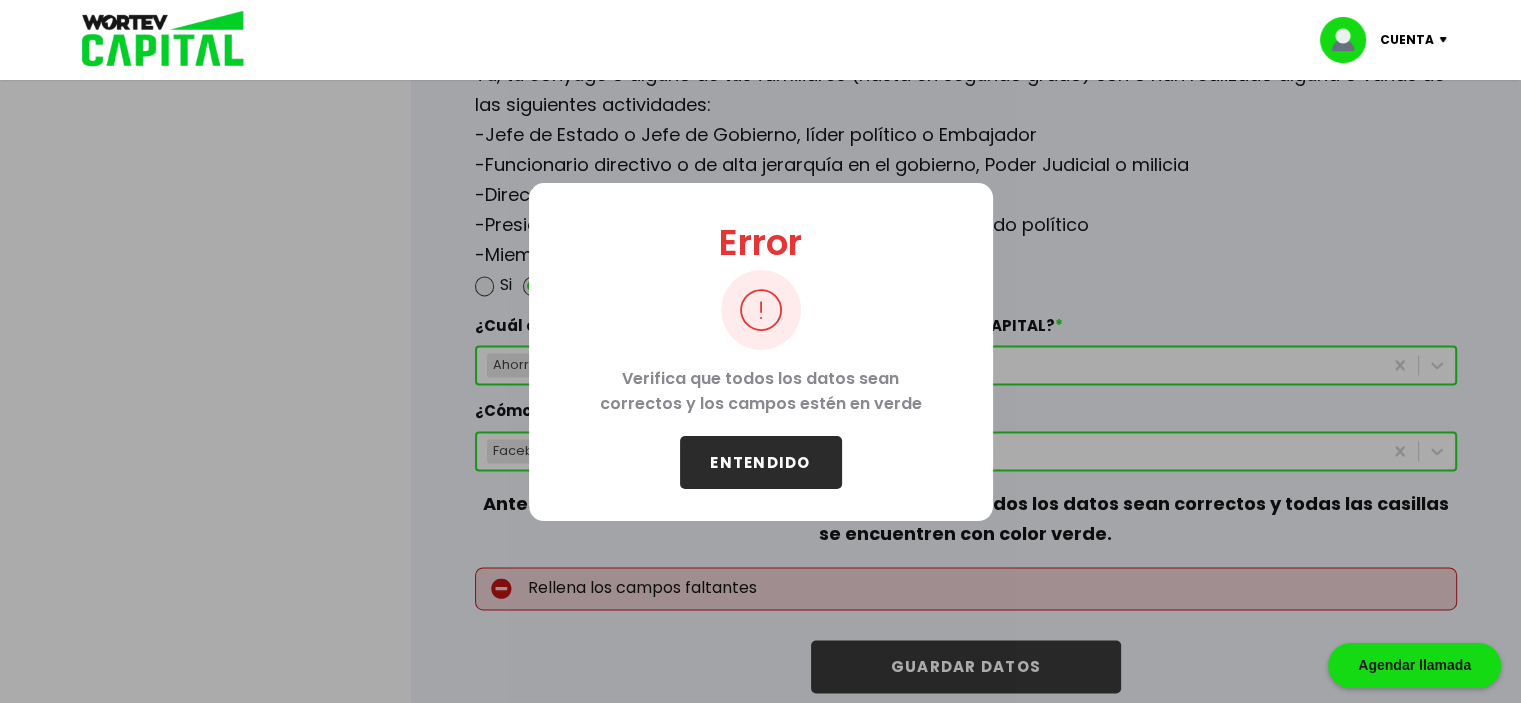 click on "ENTENDIDO" at bounding box center [761, 462] 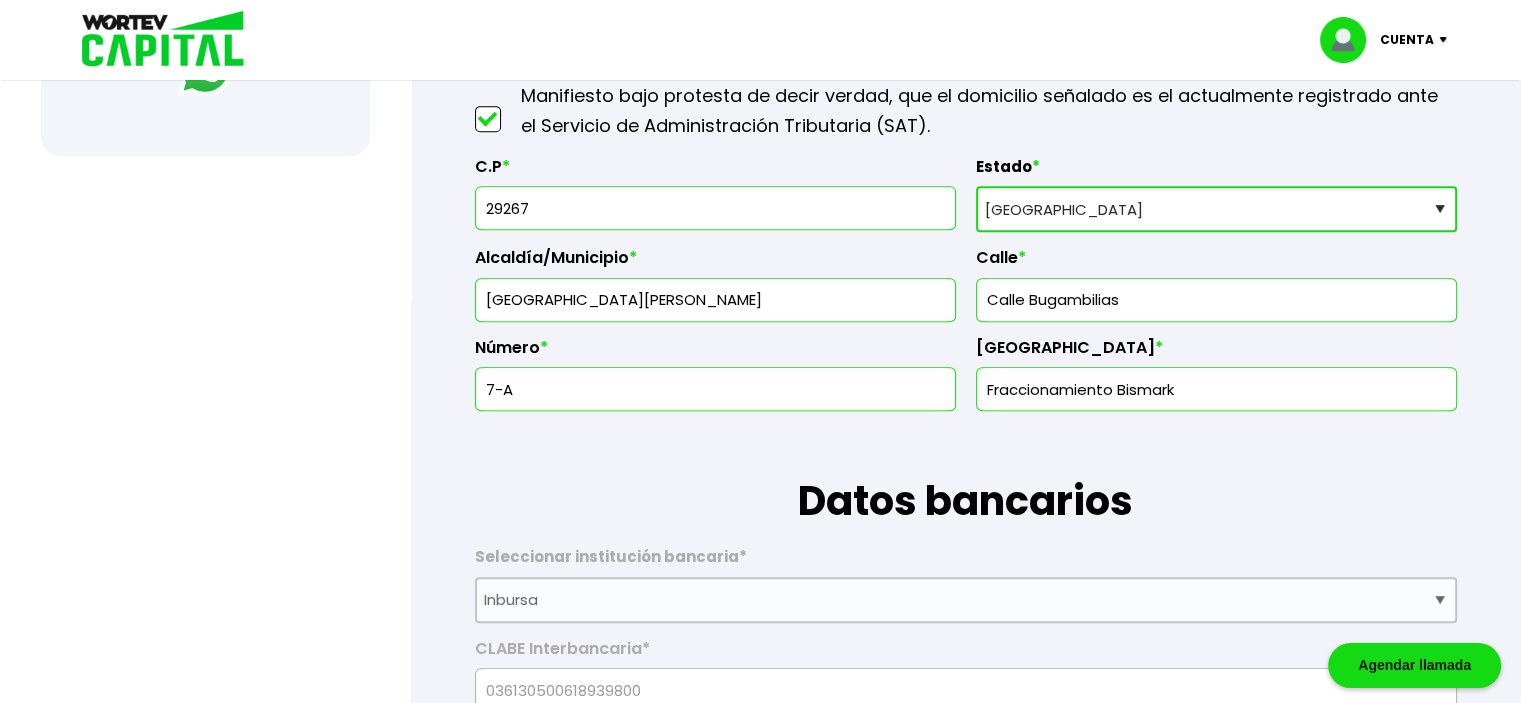 scroll, scrollTop: 900, scrollLeft: 0, axis: vertical 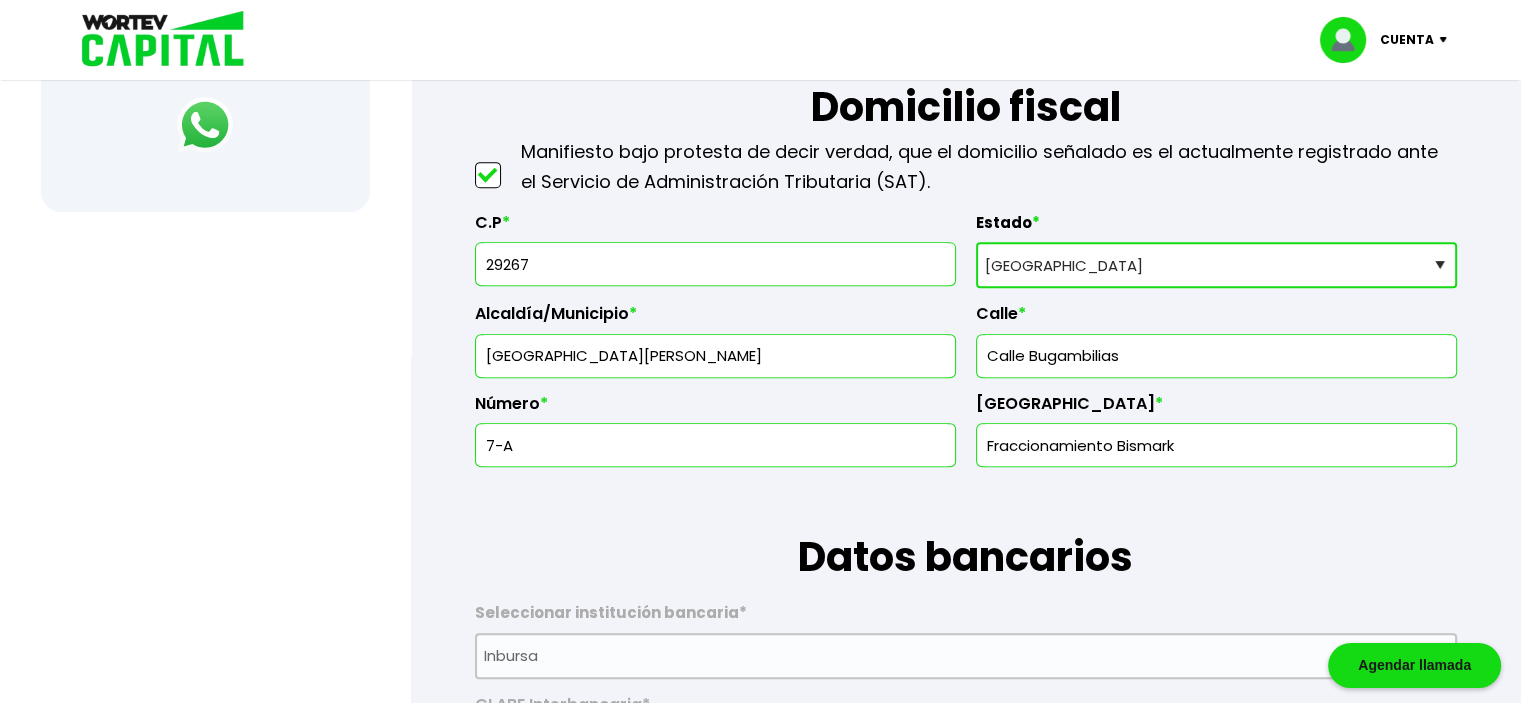 click on "7-A" at bounding box center (715, 445) 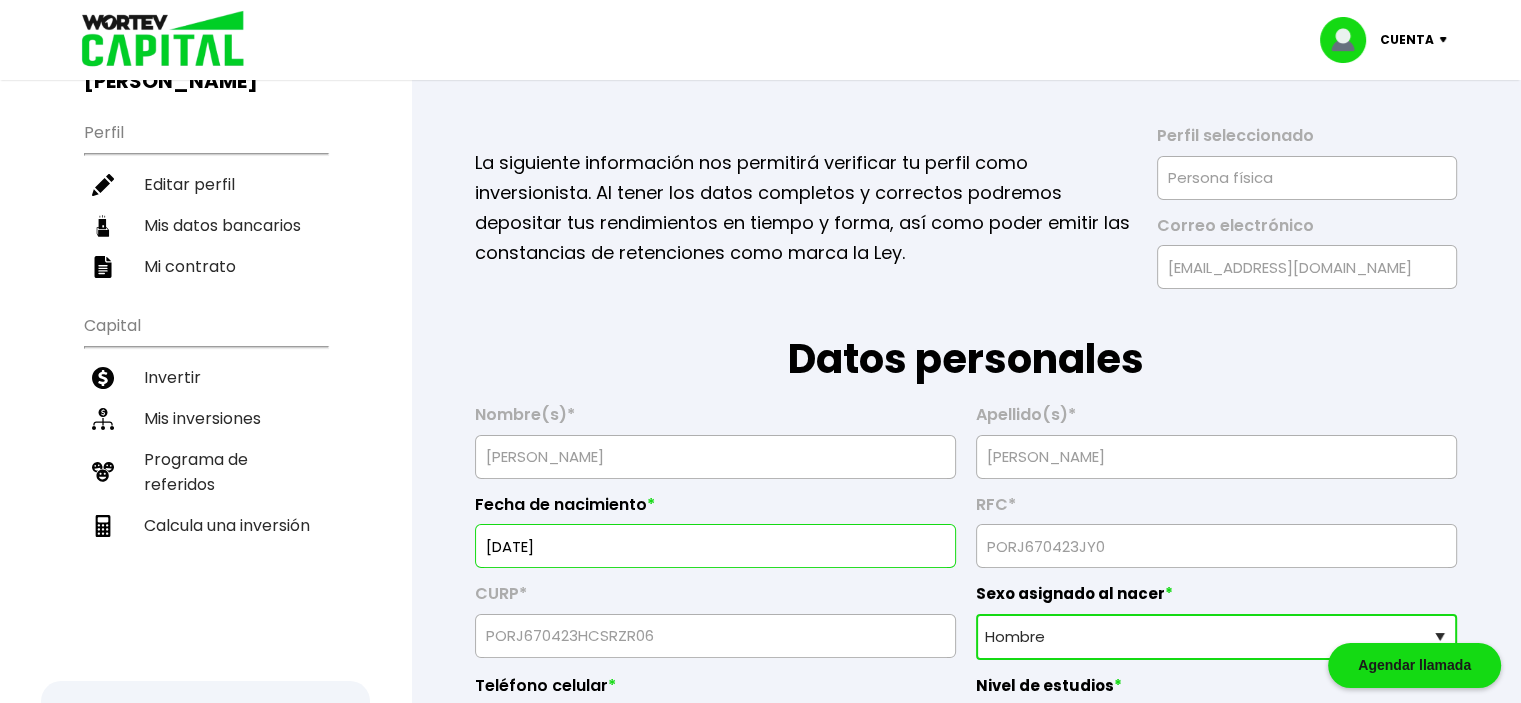 scroll, scrollTop: 0, scrollLeft: 0, axis: both 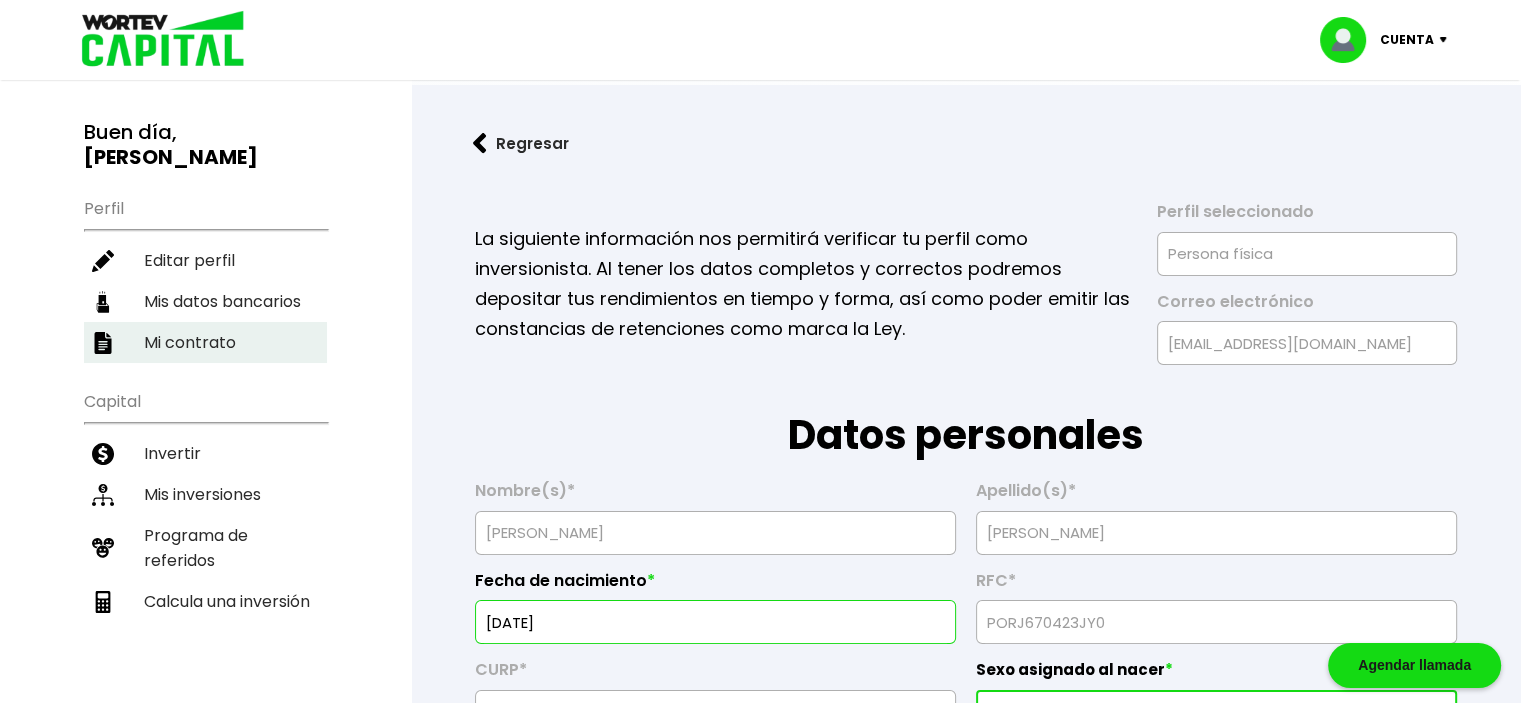 click on "Mi contrato" at bounding box center [205, 342] 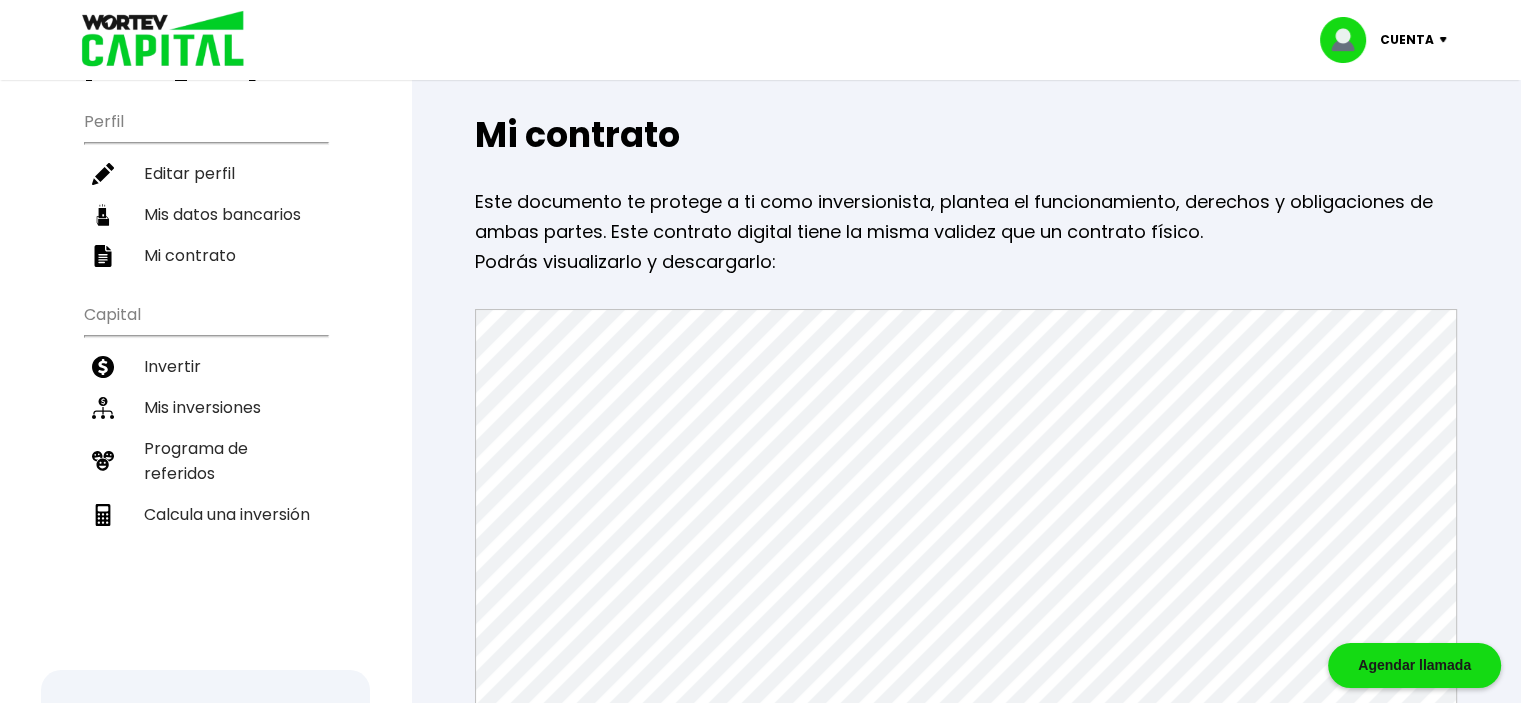 scroll, scrollTop: 0, scrollLeft: 0, axis: both 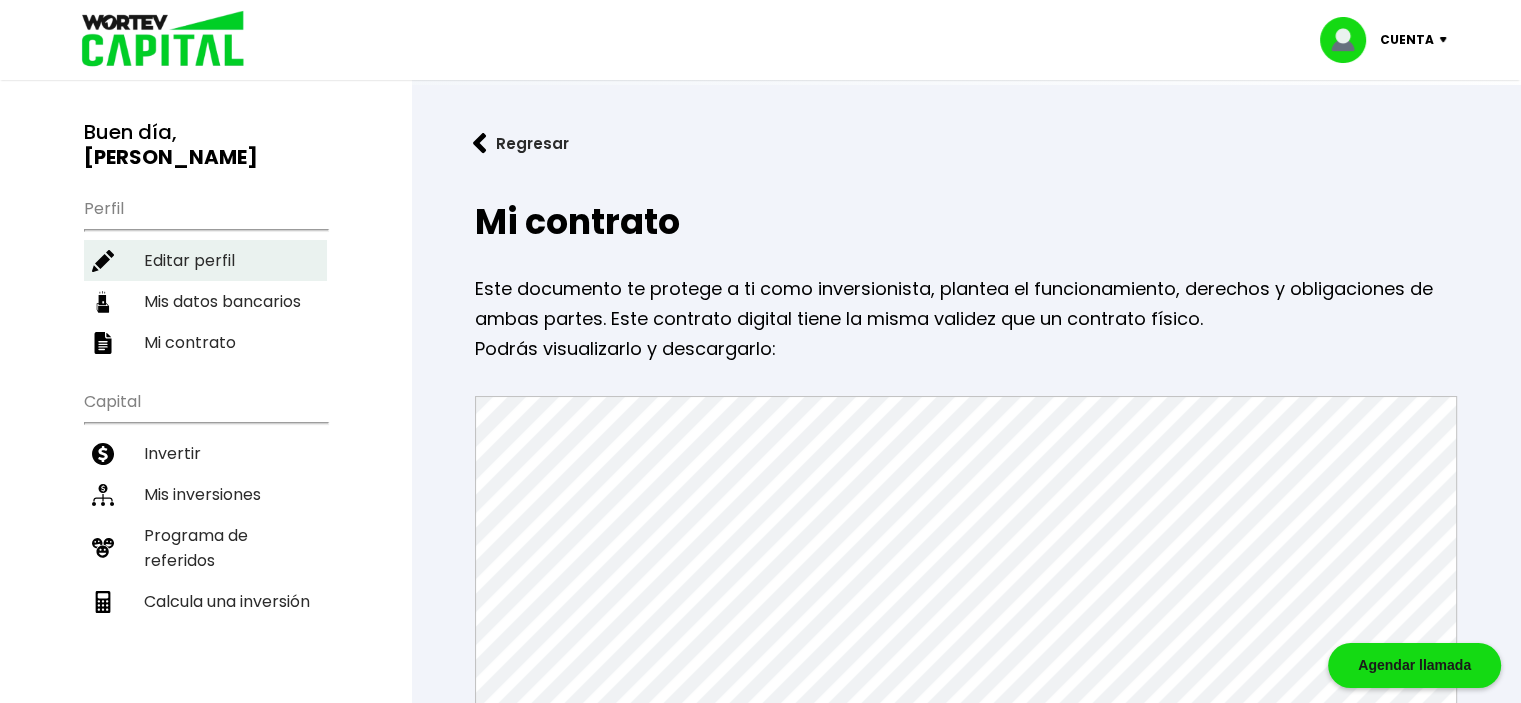 click on "Editar perfil" at bounding box center [205, 260] 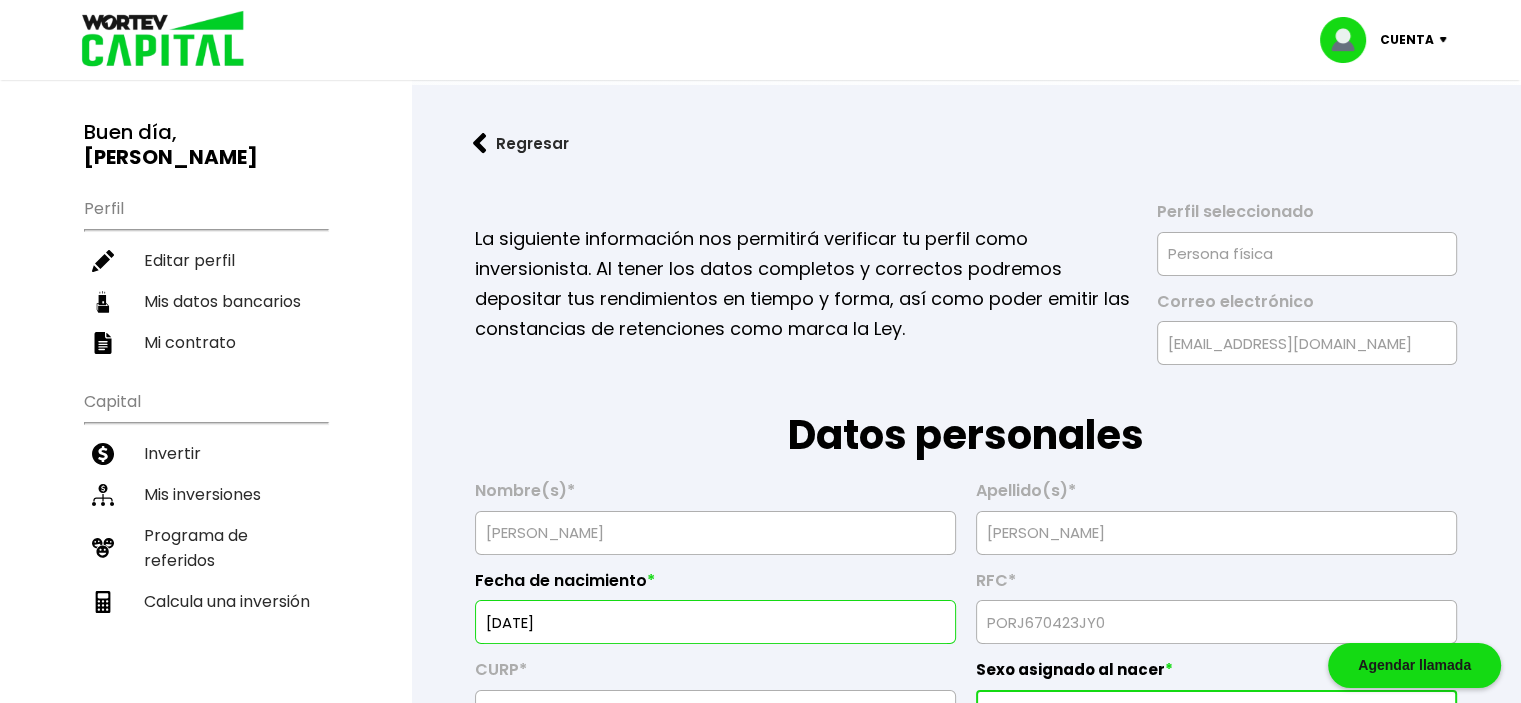 type on "[DATE]" 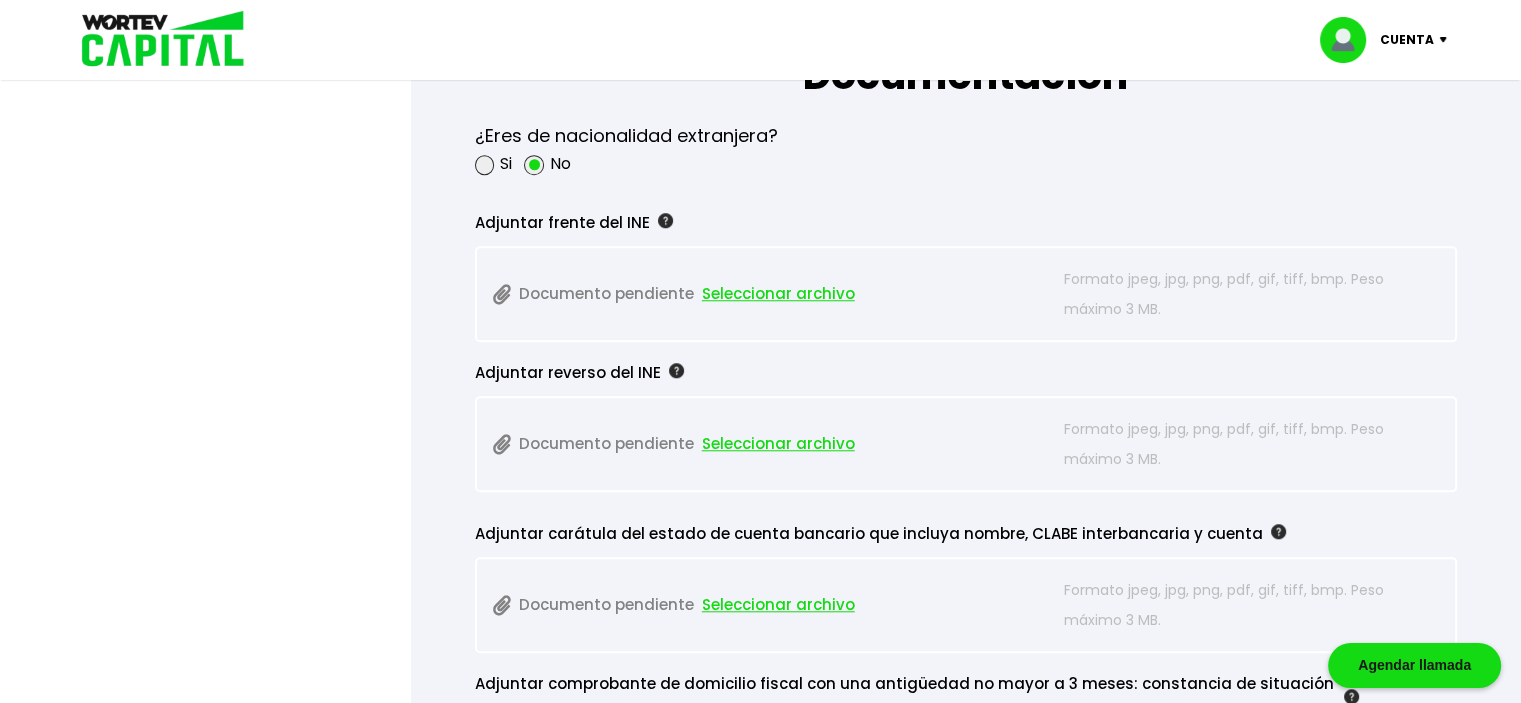 scroll, scrollTop: 1700, scrollLeft: 0, axis: vertical 